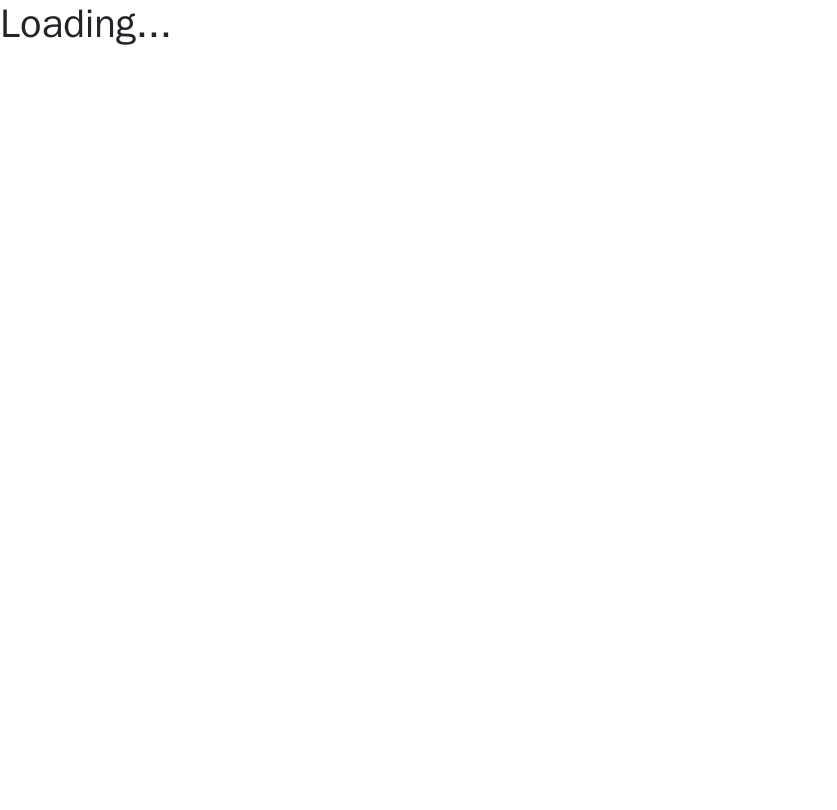 scroll, scrollTop: 0, scrollLeft: 0, axis: both 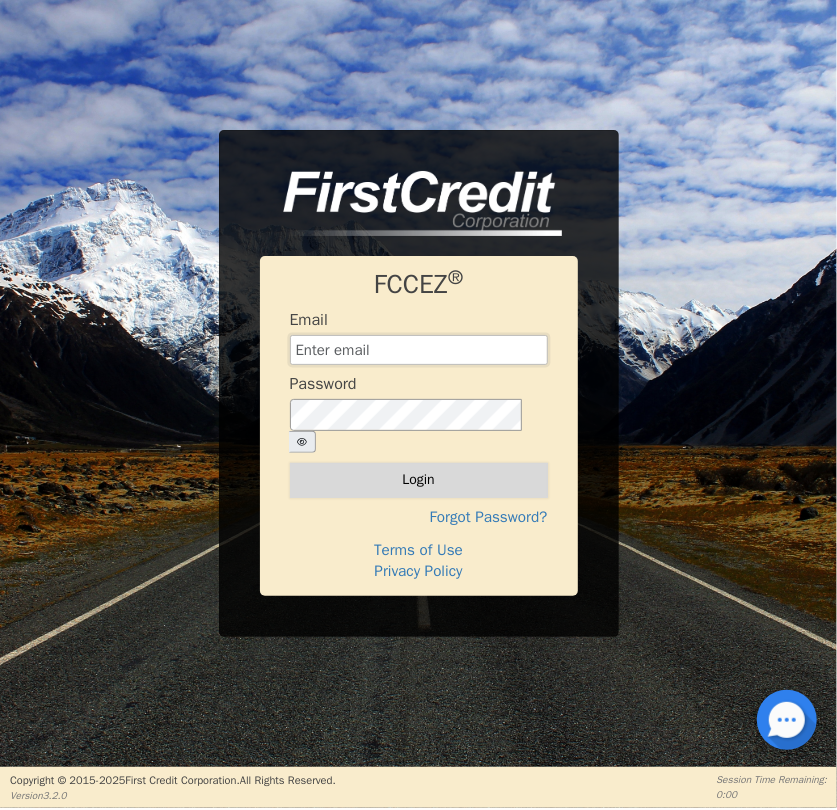 type on "[EMAIL]" 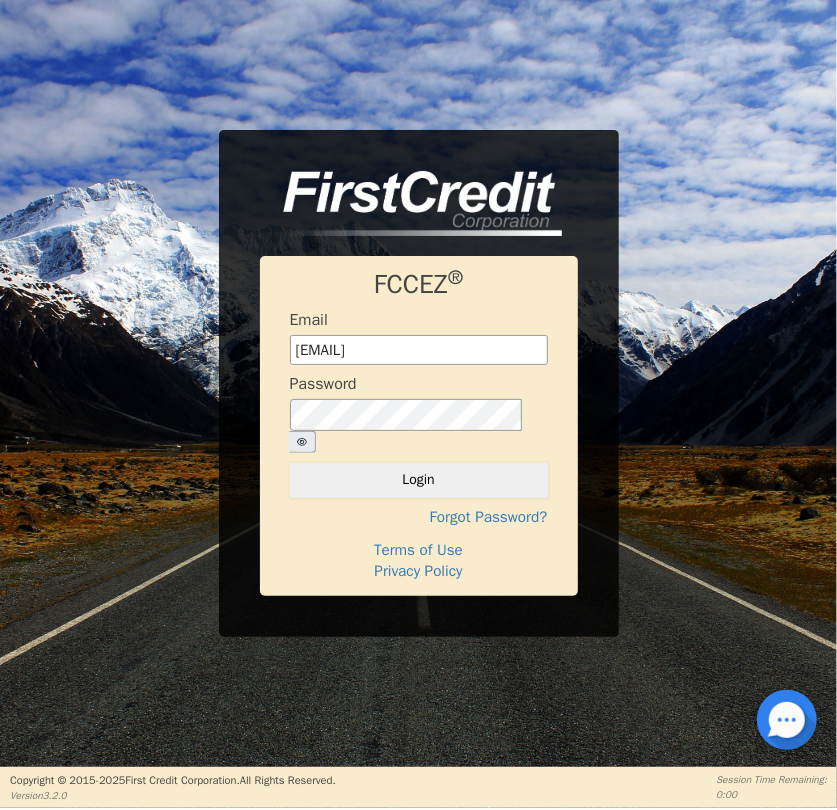 drag, startPoint x: 426, startPoint y: 469, endPoint x: 480, endPoint y: 343, distance: 137.08392 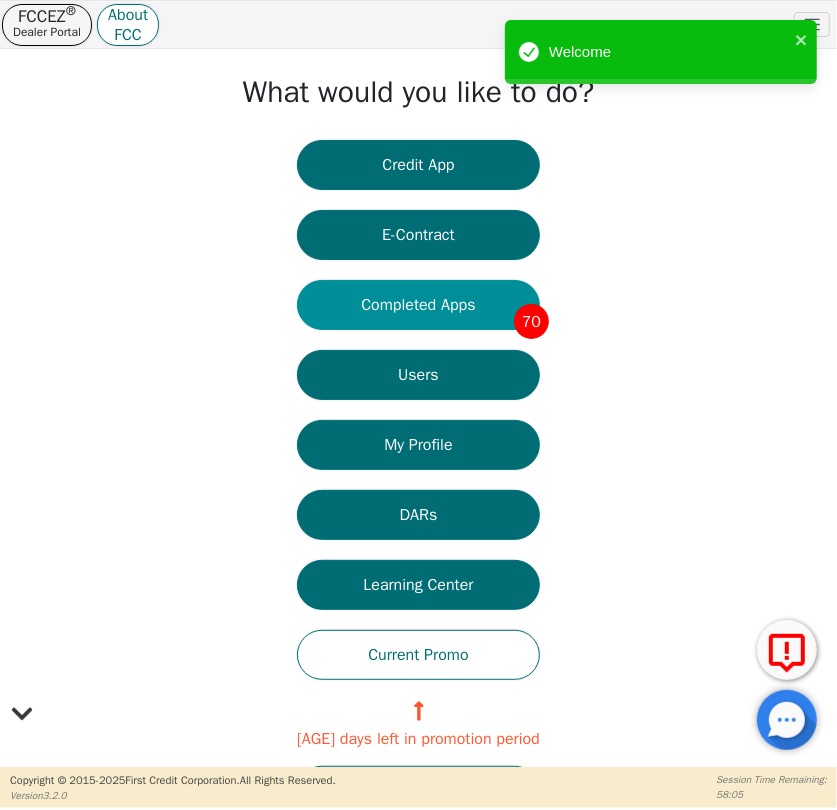 click on "Completed Apps 70" at bounding box center (418, 305) 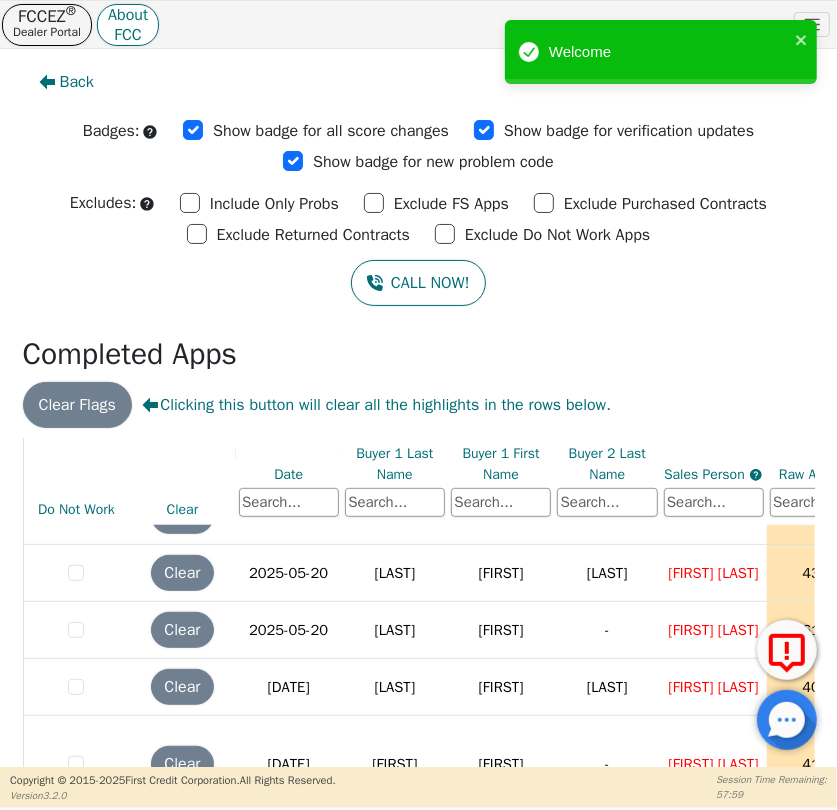 scroll, scrollTop: 181, scrollLeft: 0, axis: vertical 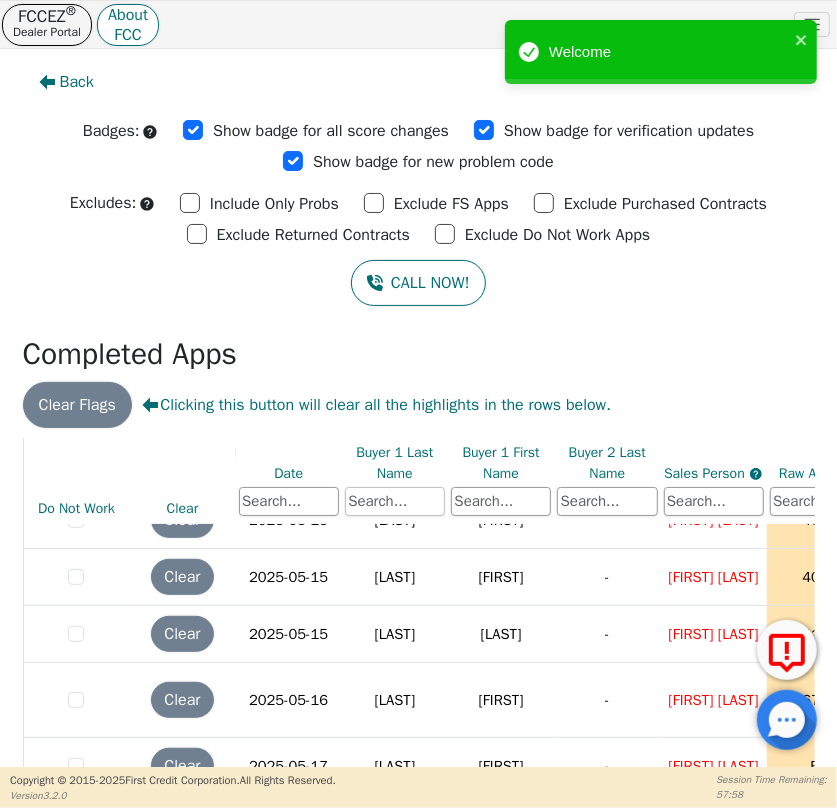 click at bounding box center [395, 502] 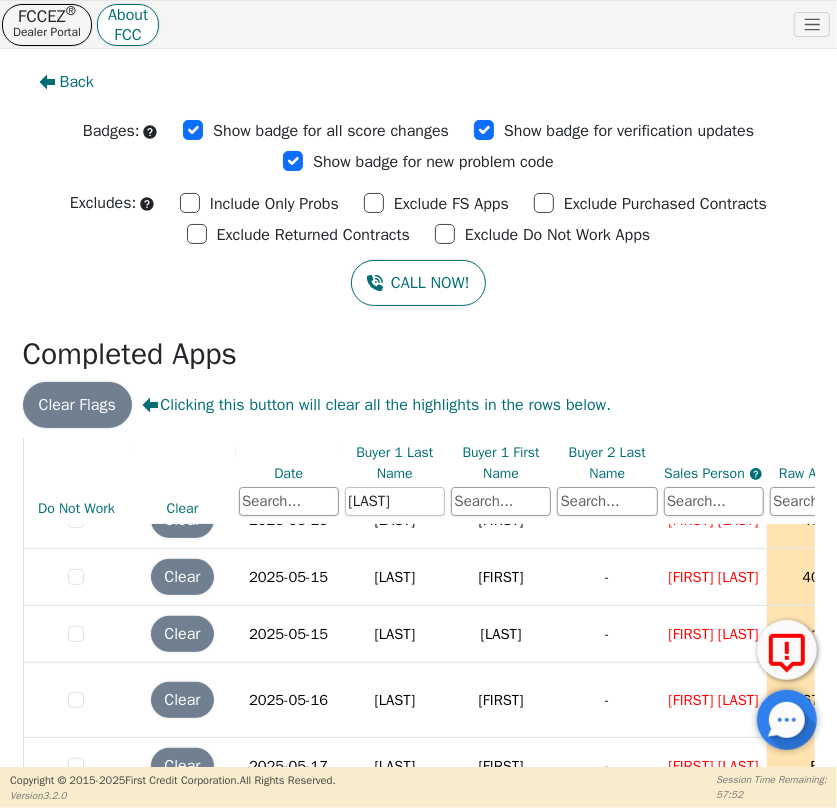 type on "[LAST]" 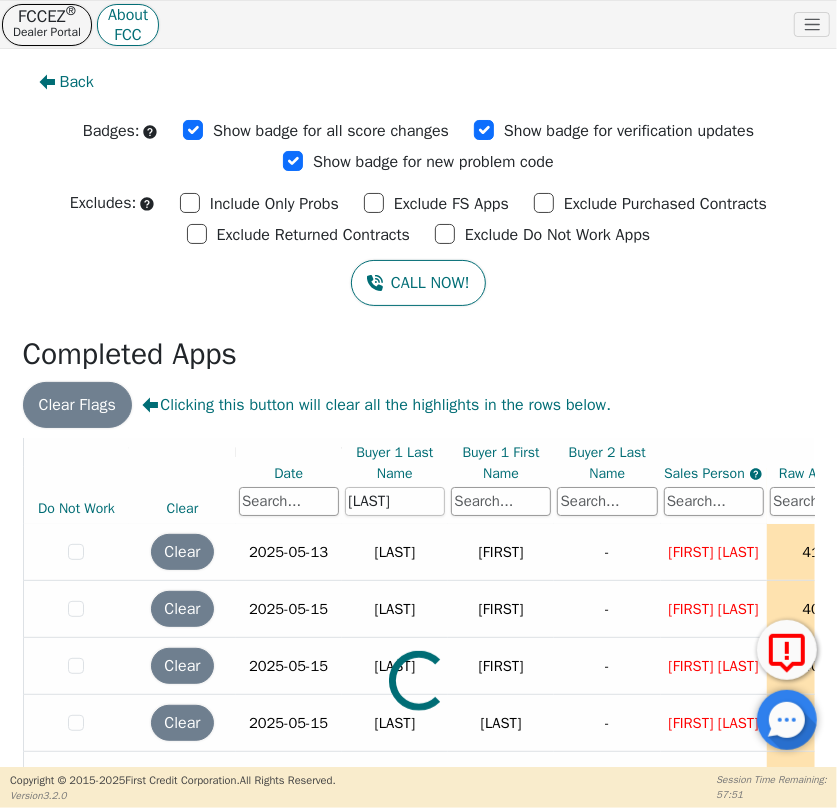 scroll, scrollTop: 0, scrollLeft: 0, axis: both 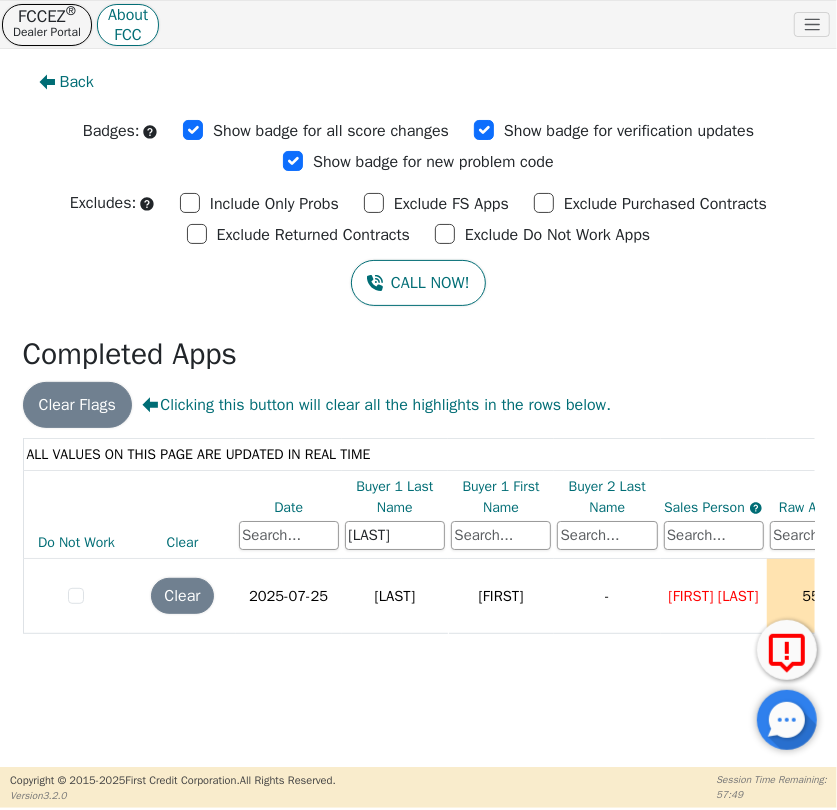drag, startPoint x: 215, startPoint y: 673, endPoint x: 440, endPoint y: 686, distance: 225.37524 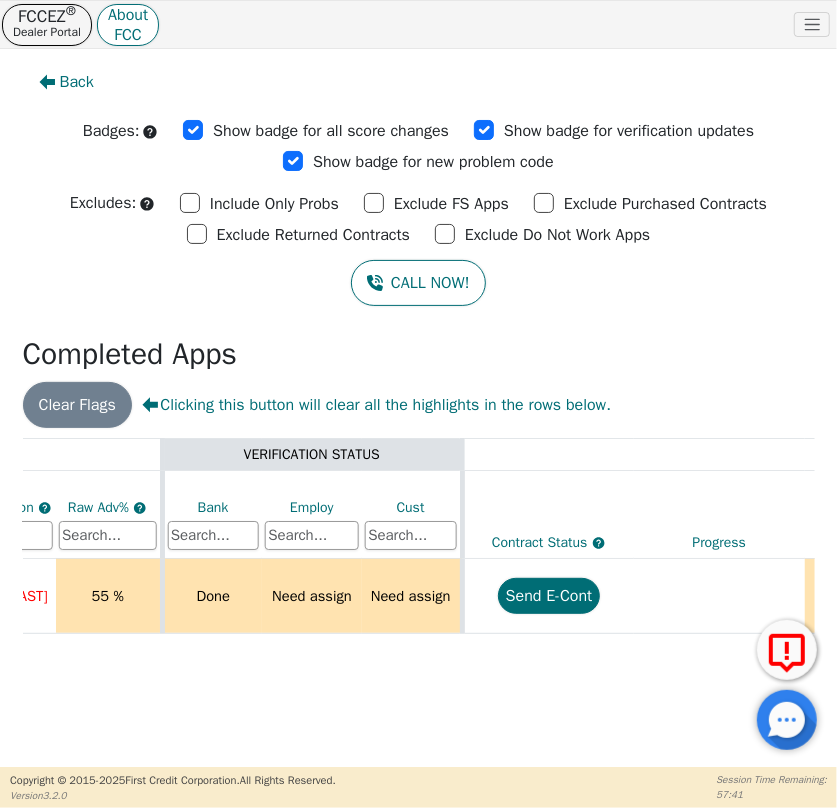 scroll, scrollTop: 0, scrollLeft: 709, axis: horizontal 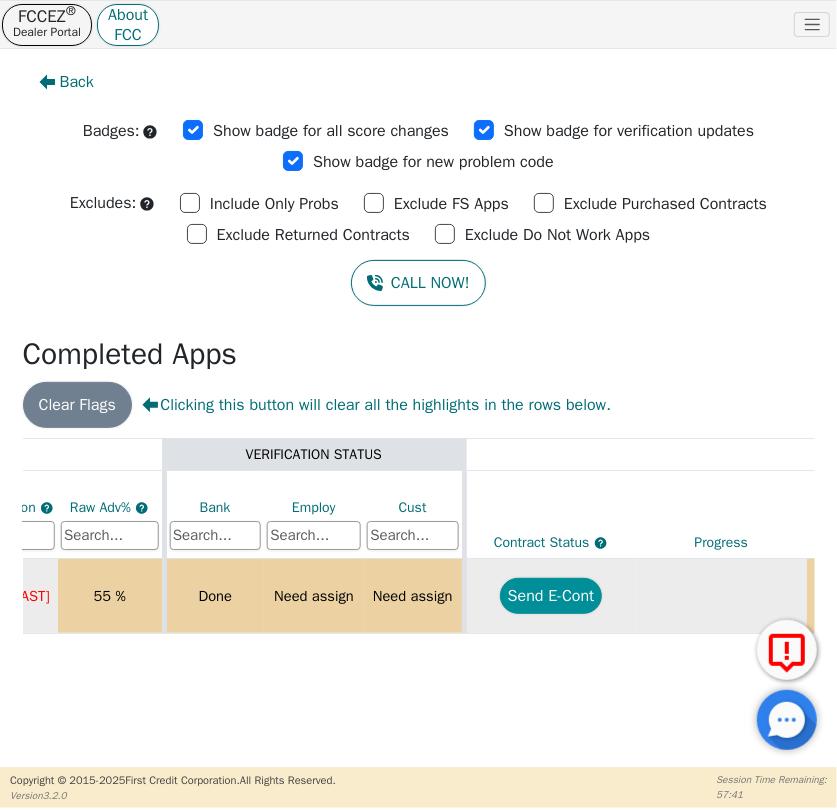 click on "Send E-Cont" at bounding box center (551, 596) 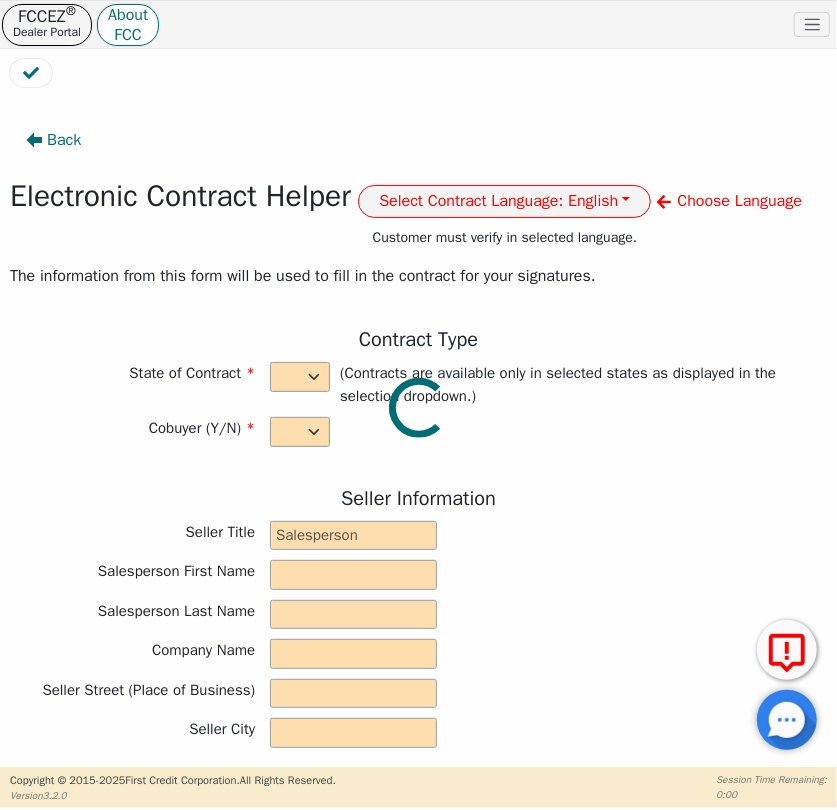 select on "n" 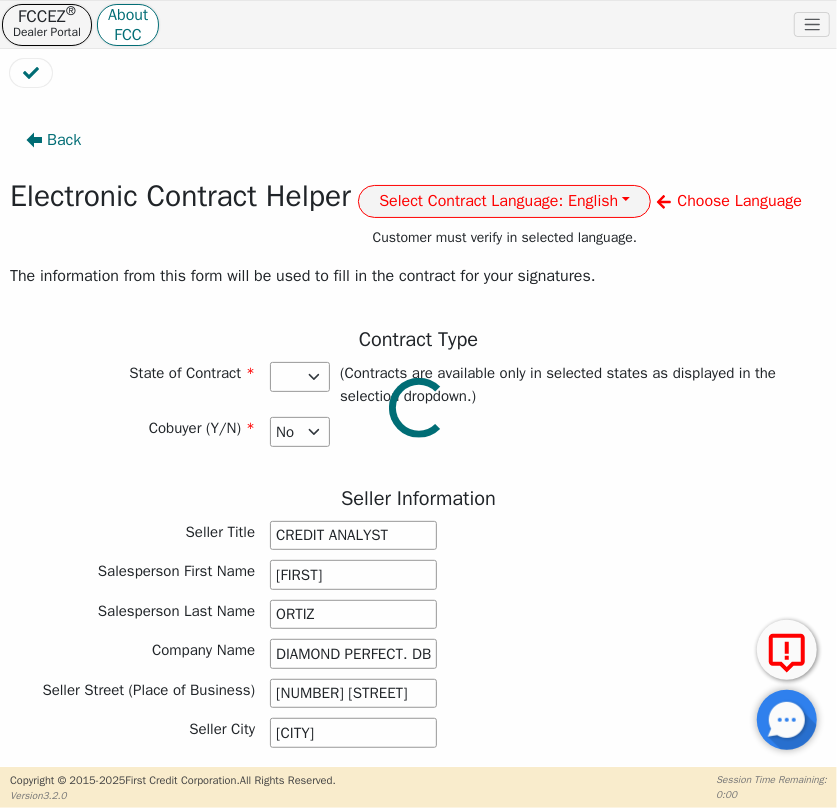 select on "NV" 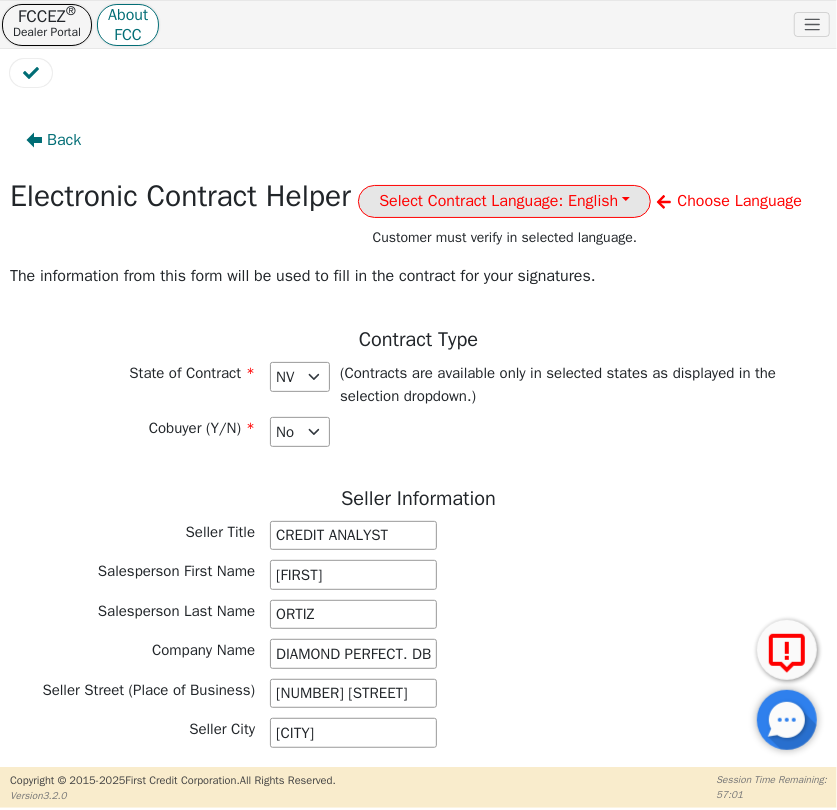 drag, startPoint x: 540, startPoint y: 195, endPoint x: 534, endPoint y: 207, distance: 13.416408 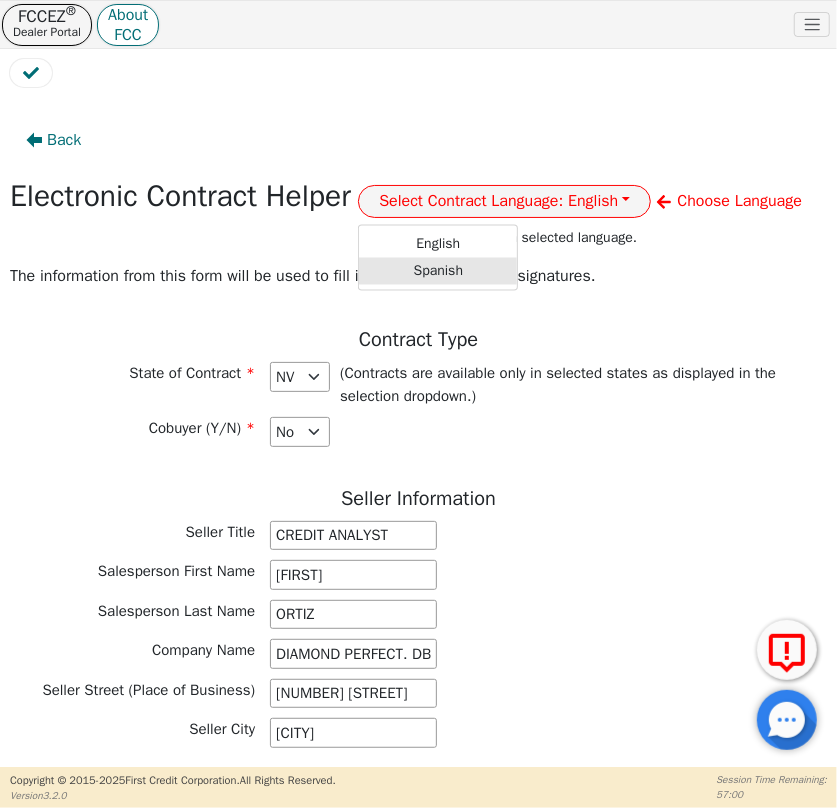 click on "Spanish" at bounding box center (438, 270) 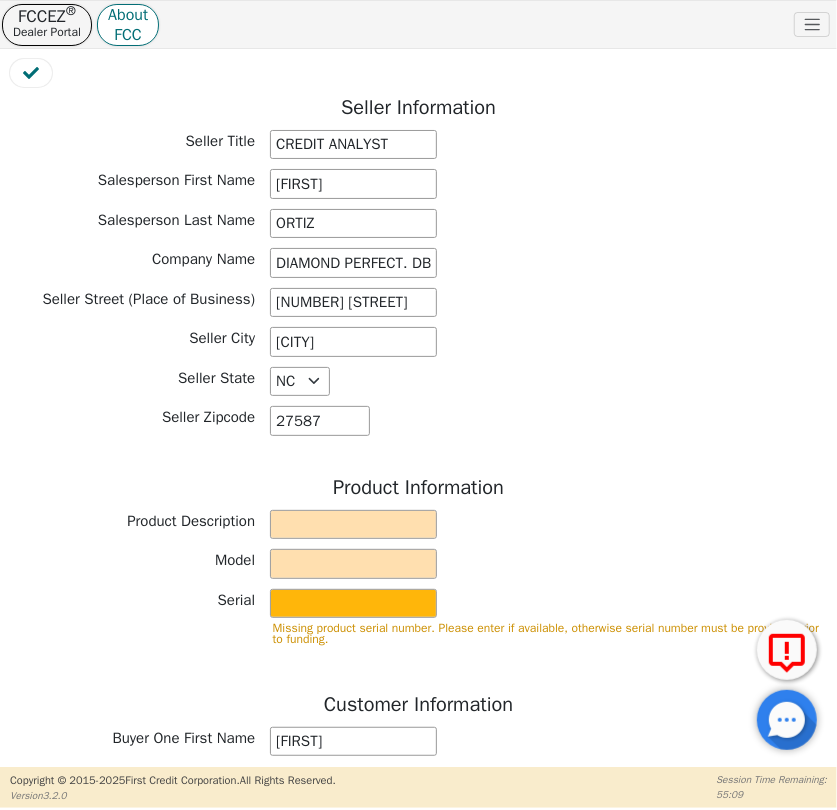 scroll, scrollTop: 454, scrollLeft: 0, axis: vertical 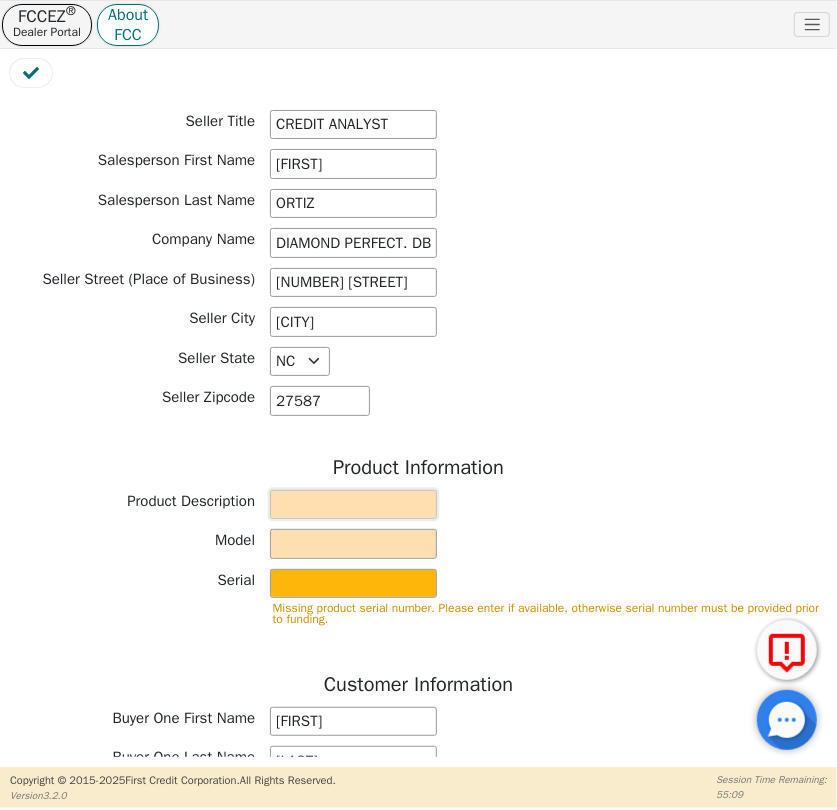 click at bounding box center (353, 505) 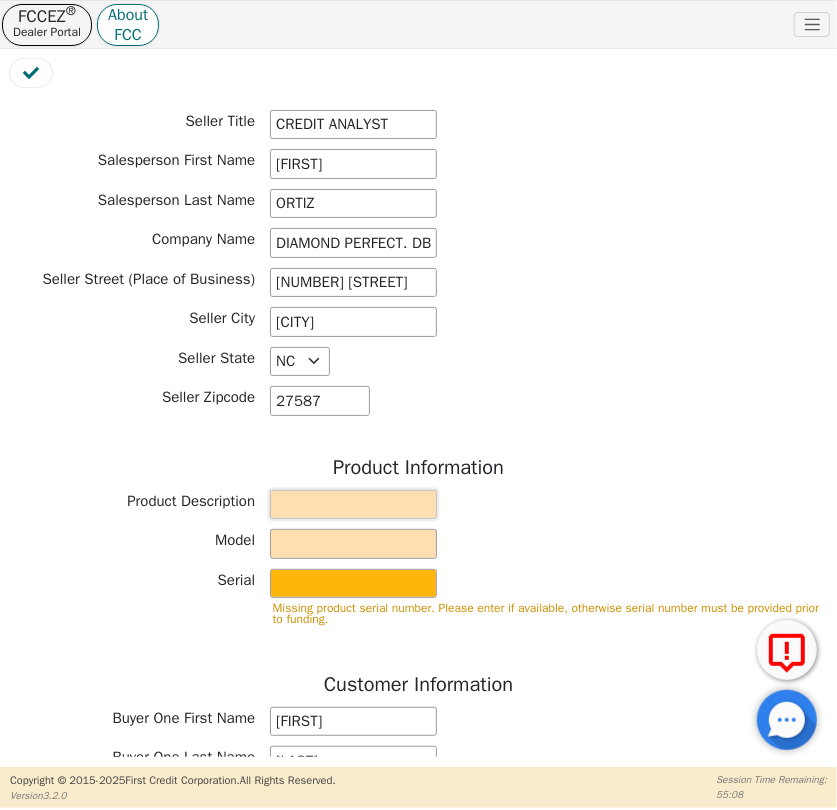 type on "WATER PURIFICATION SYSTEM" 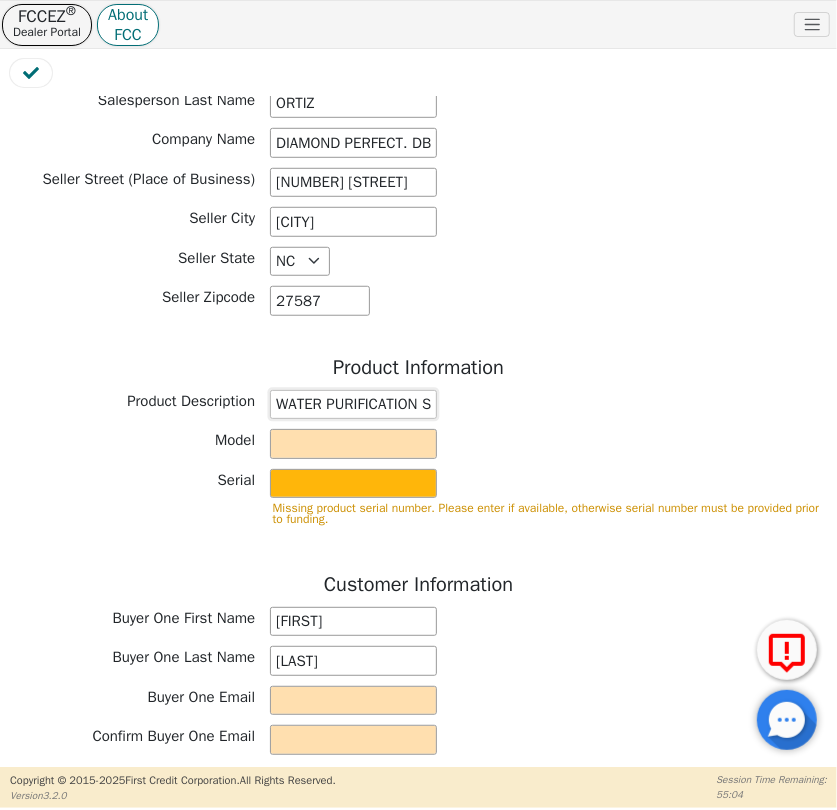 scroll, scrollTop: 636, scrollLeft: 0, axis: vertical 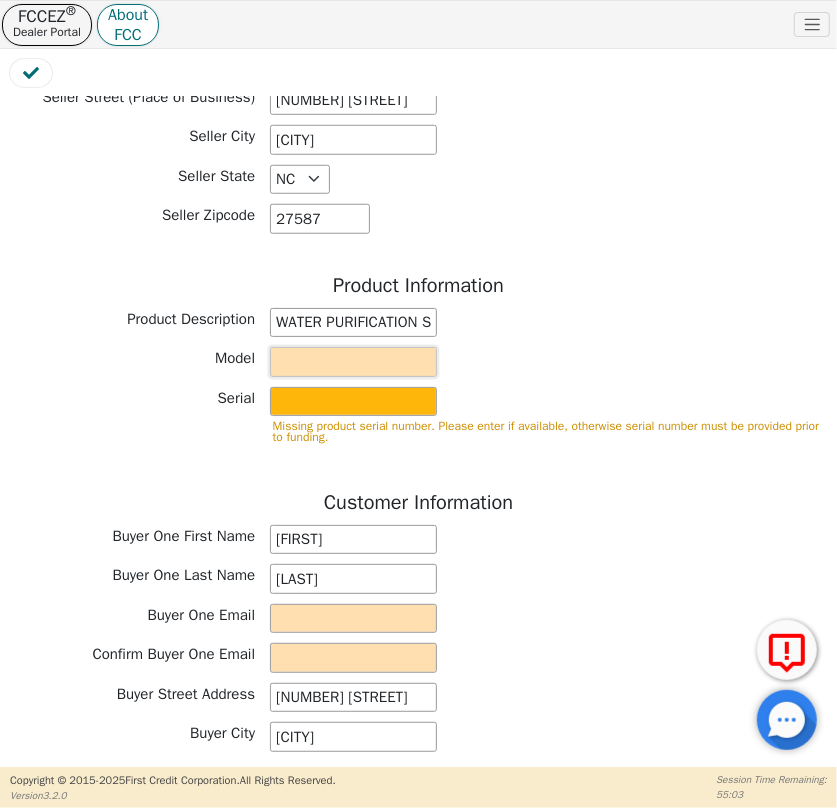 click at bounding box center [353, 362] 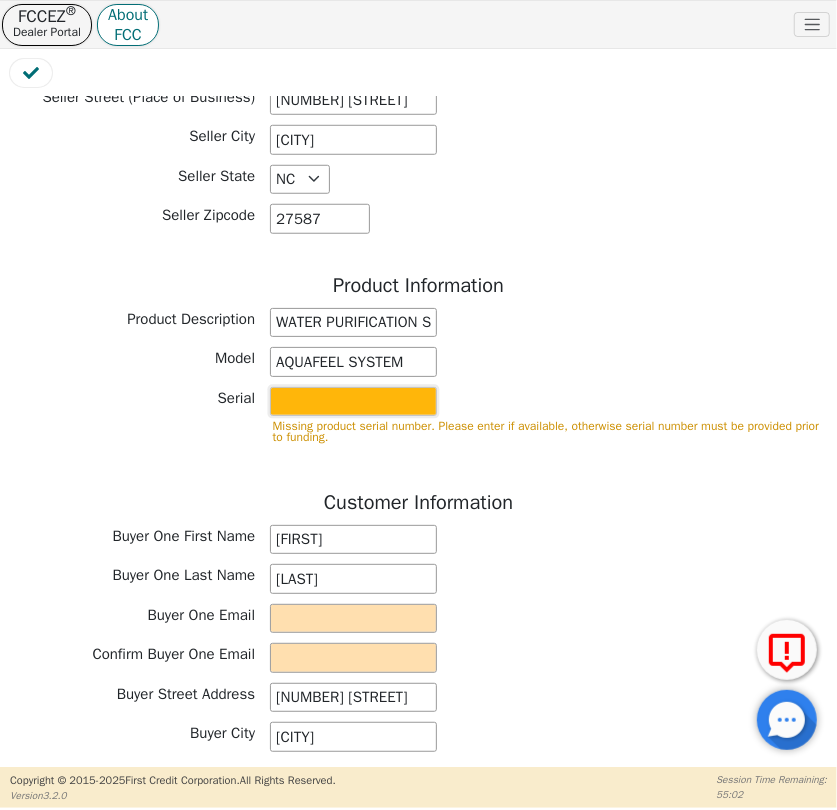 click at bounding box center [353, 402] 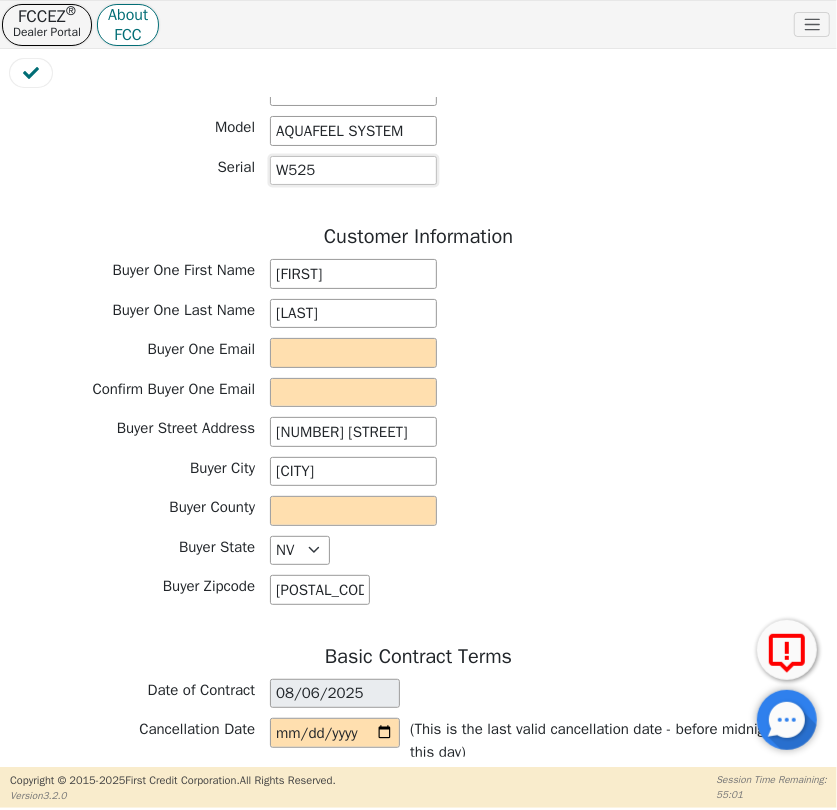 scroll, scrollTop: 909, scrollLeft: 0, axis: vertical 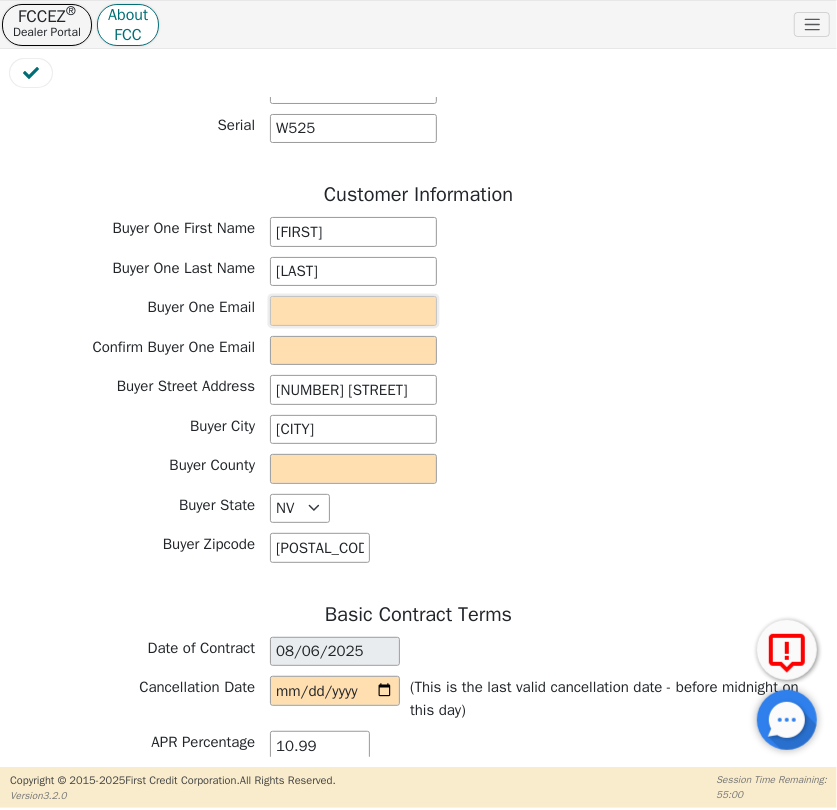 click at bounding box center (353, 311) 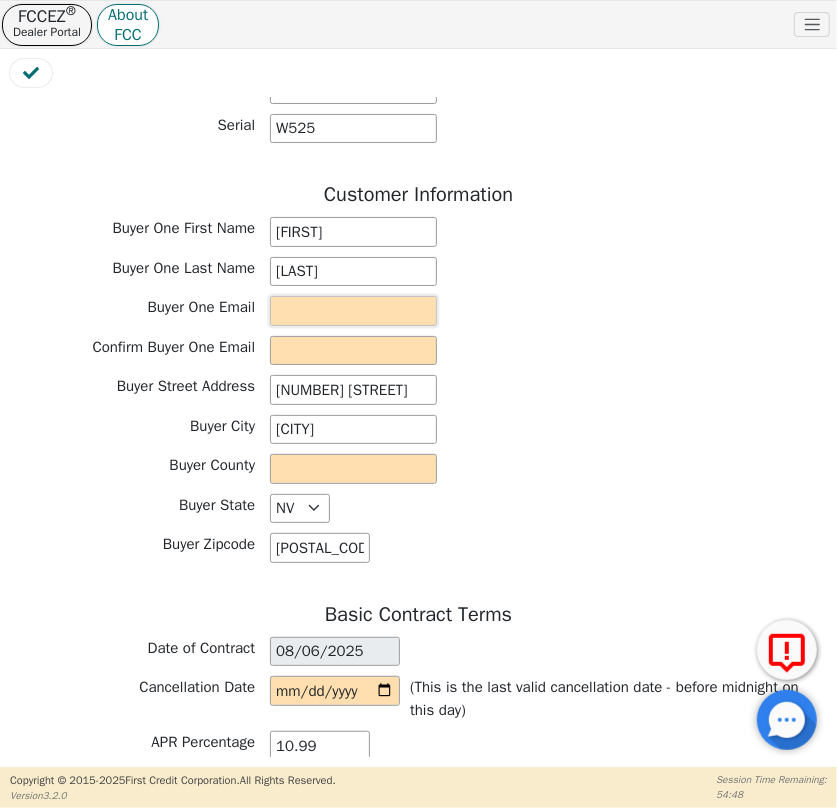 paste on "reyesvicent2018@gmail.com" 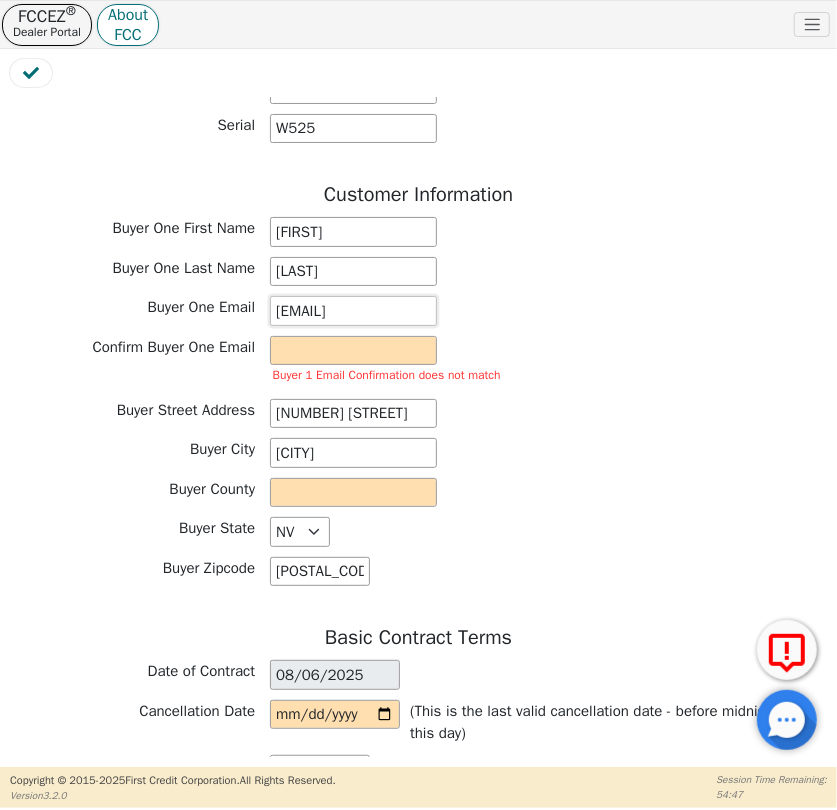 scroll, scrollTop: 0, scrollLeft: 32, axis: horizontal 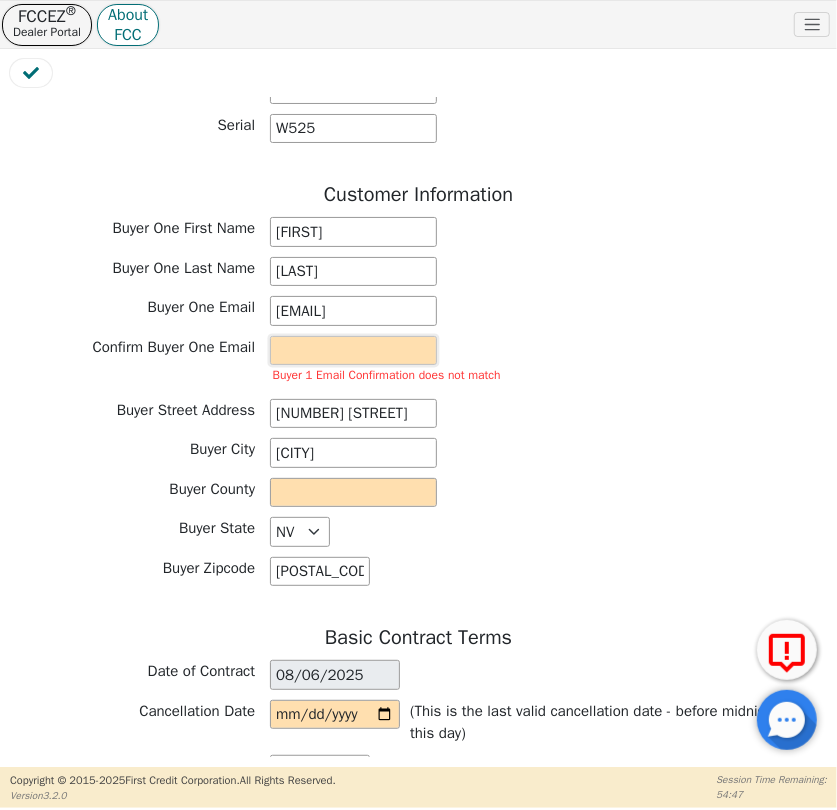 click at bounding box center (353, 351) 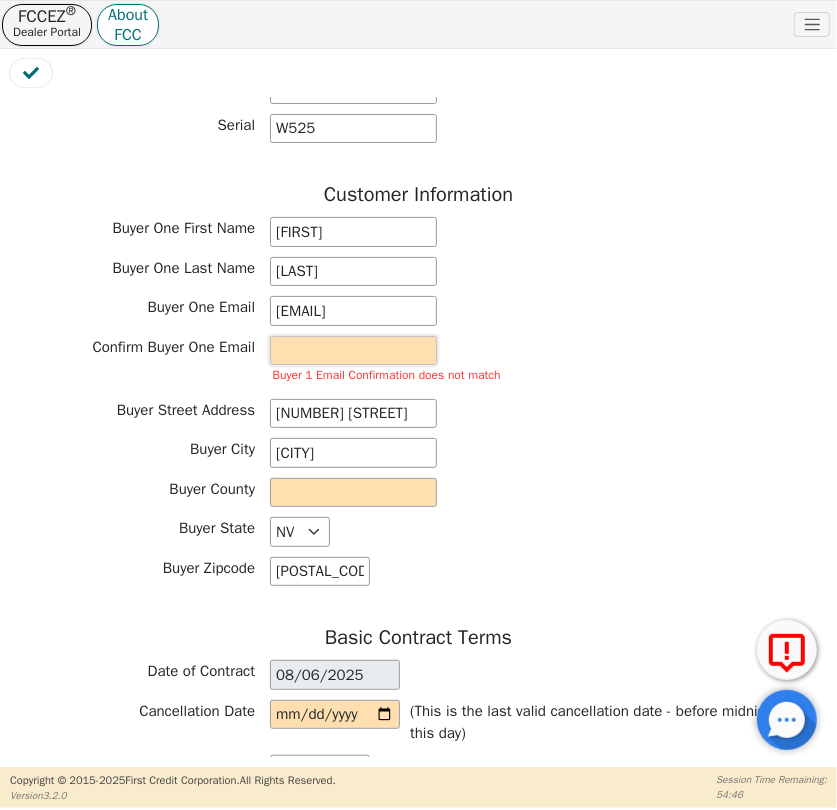 paste on "reyesvicent2018@gmail.com" 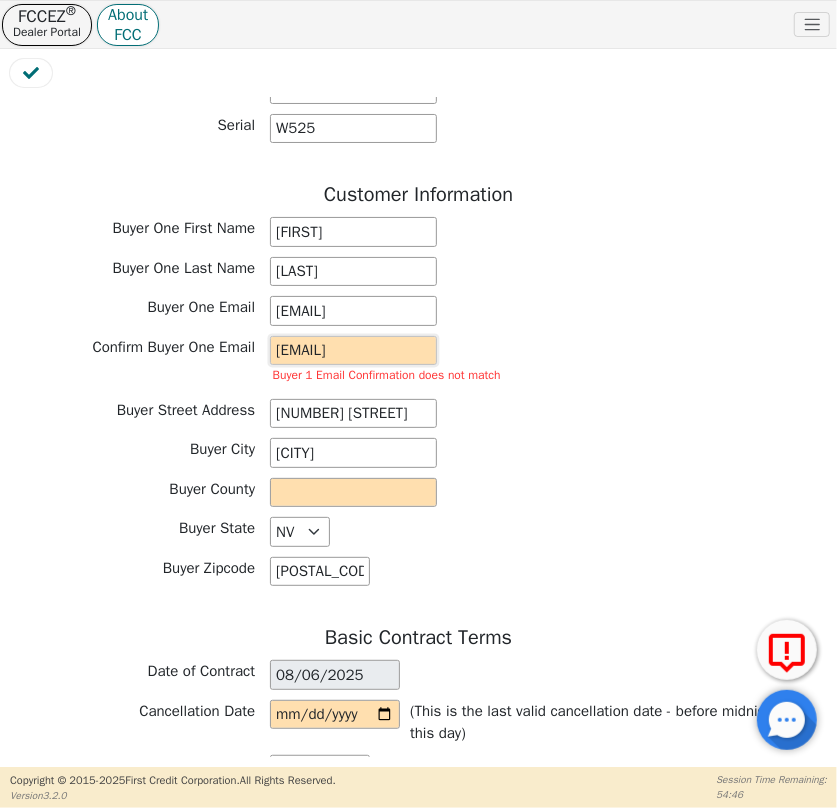 scroll, scrollTop: 0, scrollLeft: 32, axis: horizontal 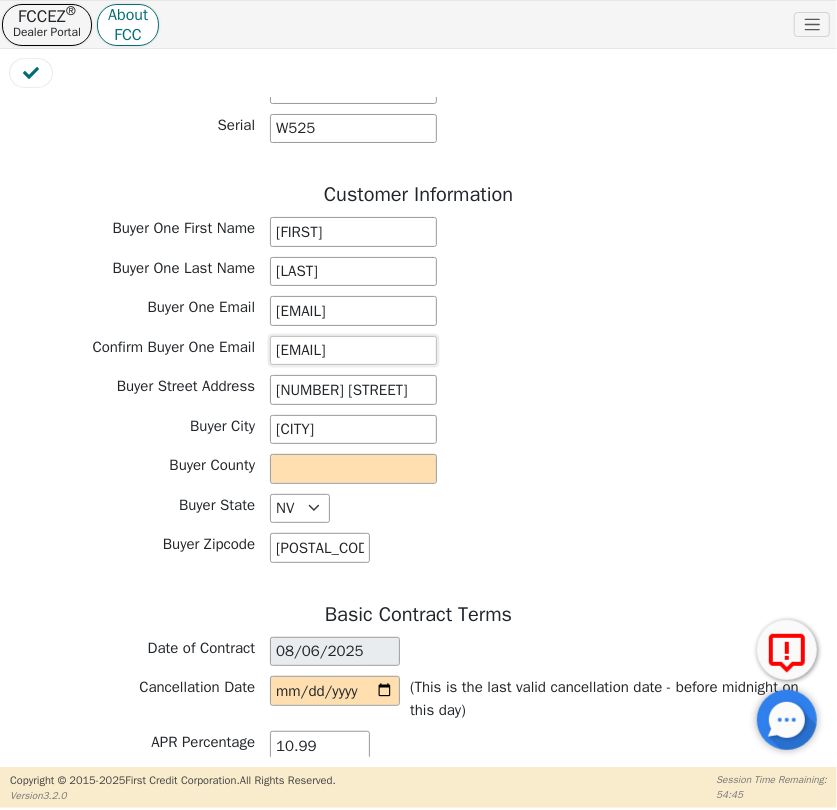 type on "reyesvicent2018@gmail.com" 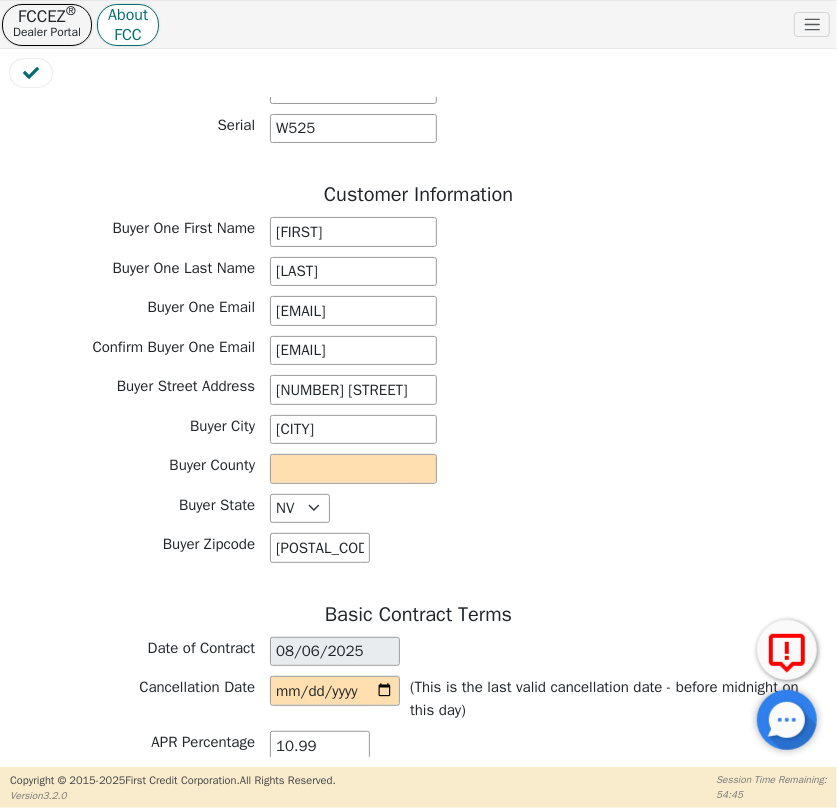 click on "Buyer Street Address 3321 OSAGE AVE" at bounding box center [418, 390] 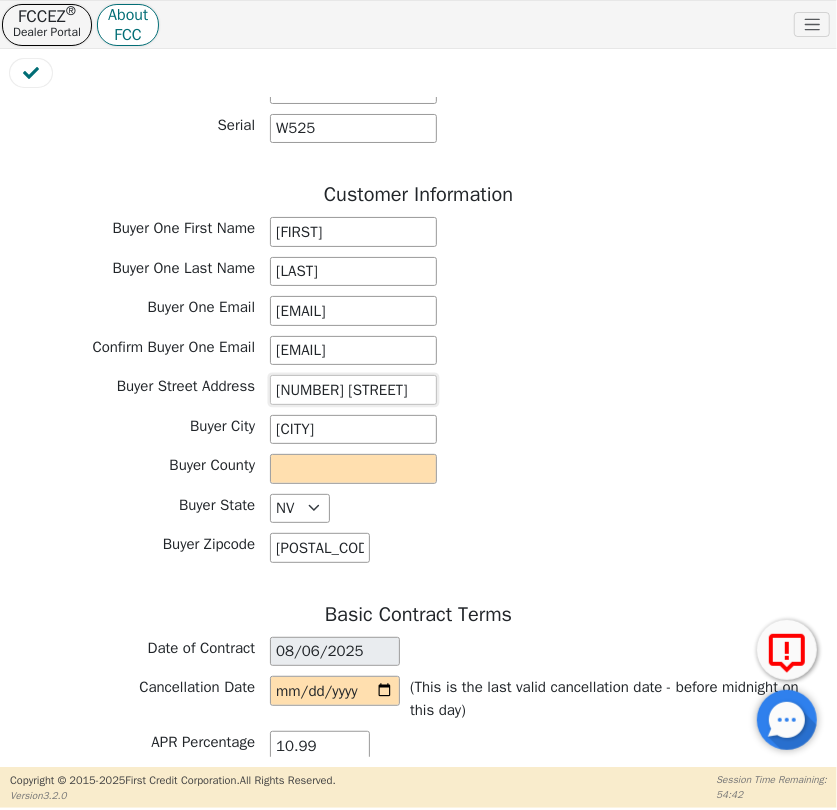 drag, startPoint x: 270, startPoint y: 388, endPoint x: 390, endPoint y: 397, distance: 120.33703 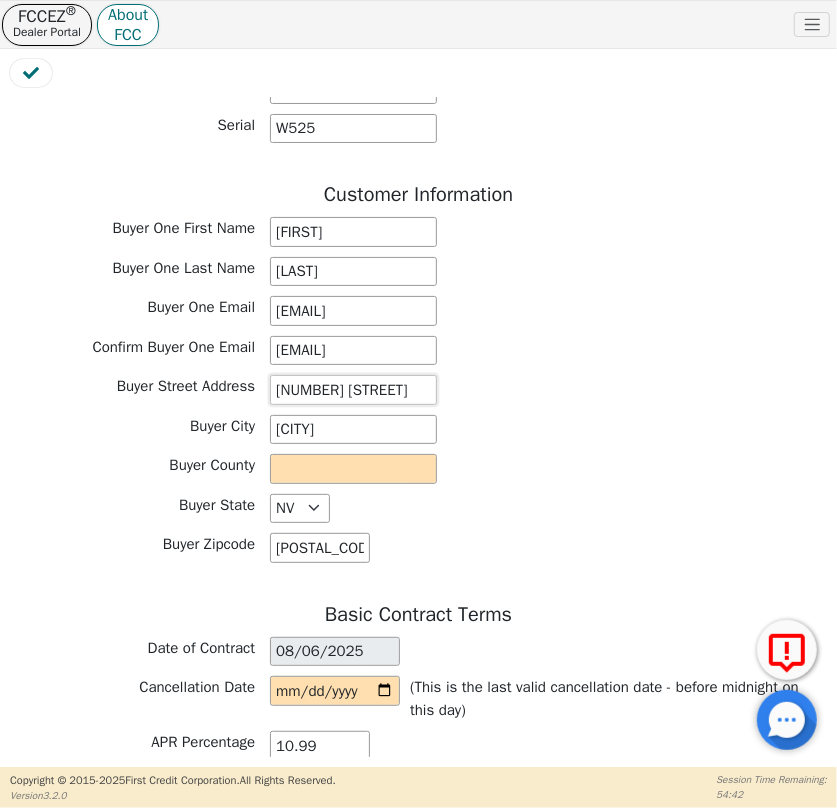 click on "3321 OSAGE AVE" at bounding box center [353, 390] 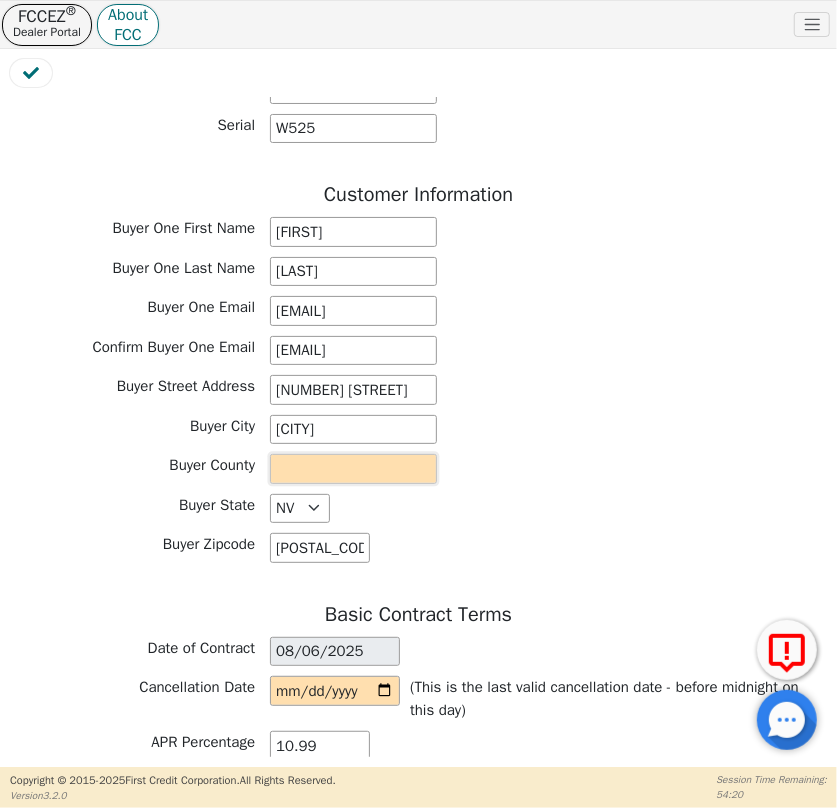 click at bounding box center [353, 469] 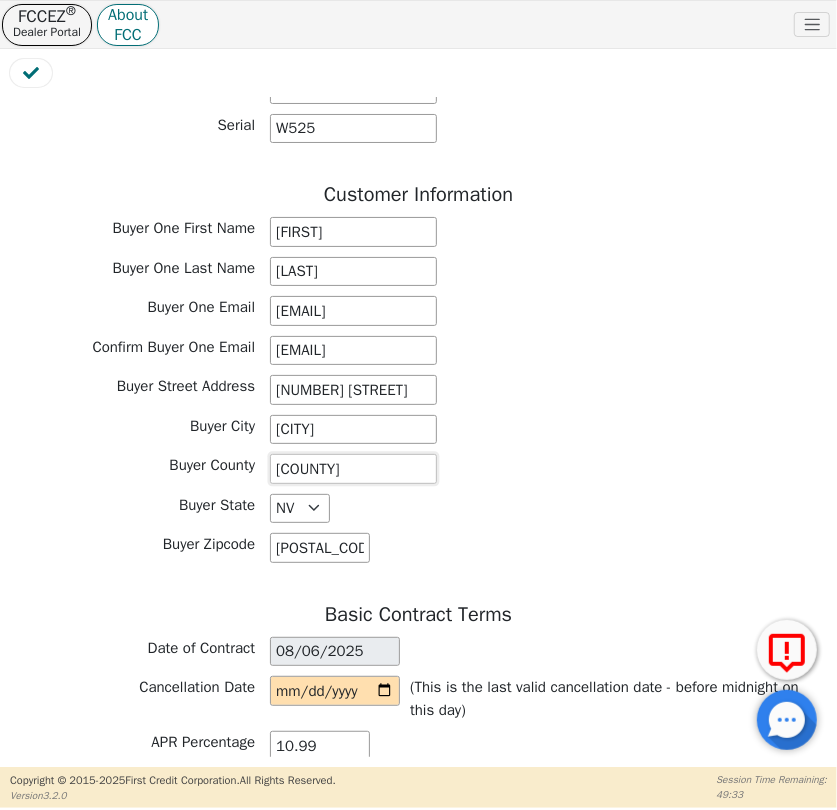 type on "CLARK COUNTY" 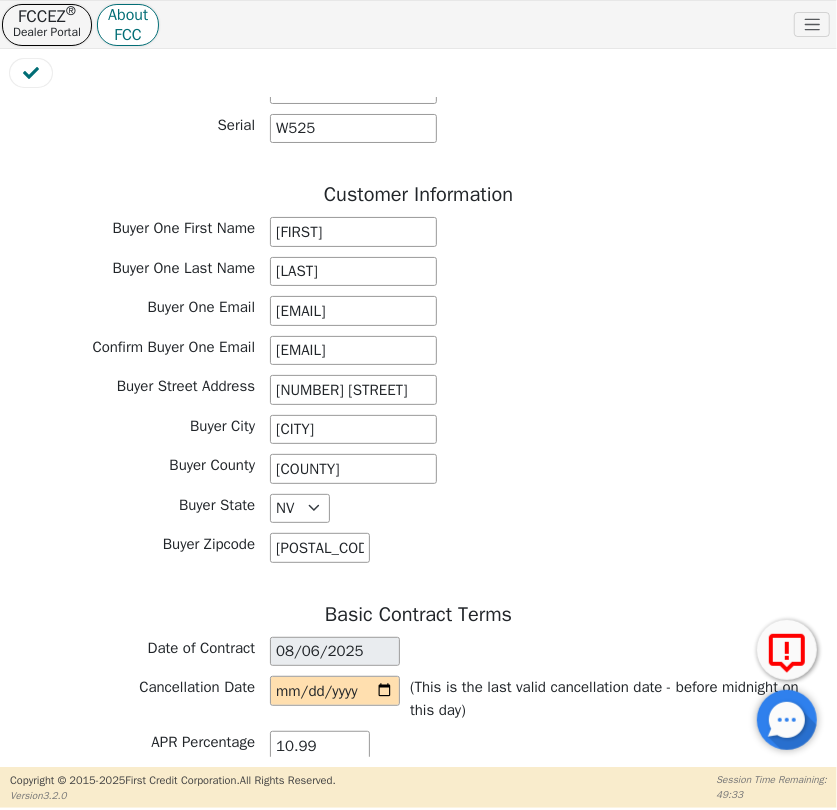 click on "Buyer State AK AL AR AZ CA CO CT DC DE FL GA HI IA ID IL IN KS KY LA MA MD ME MI MN MO MS MT NC ND NE NH NJ NM NV NY OH OK OR PA SC SD TN TX UT VA VT WA WI WY" at bounding box center (418, 509) 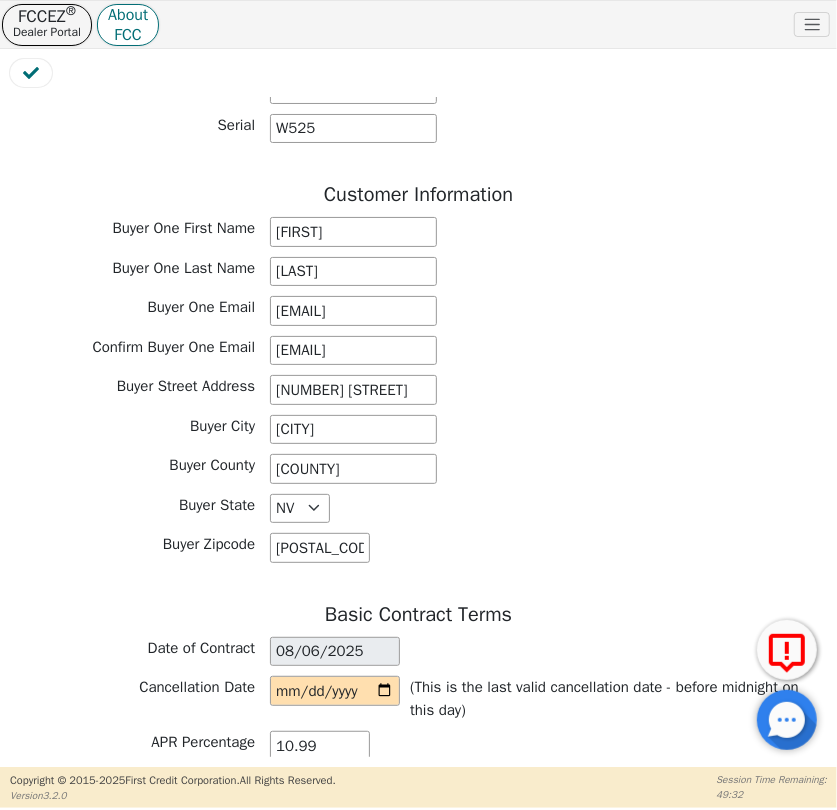 scroll, scrollTop: 1181, scrollLeft: 0, axis: vertical 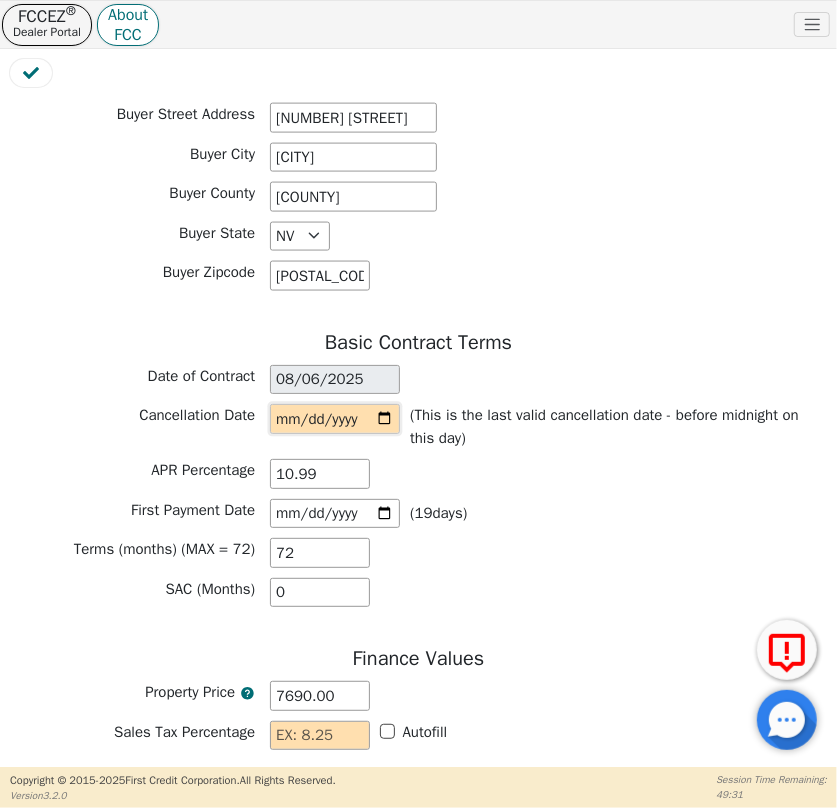 click at bounding box center (335, 419) 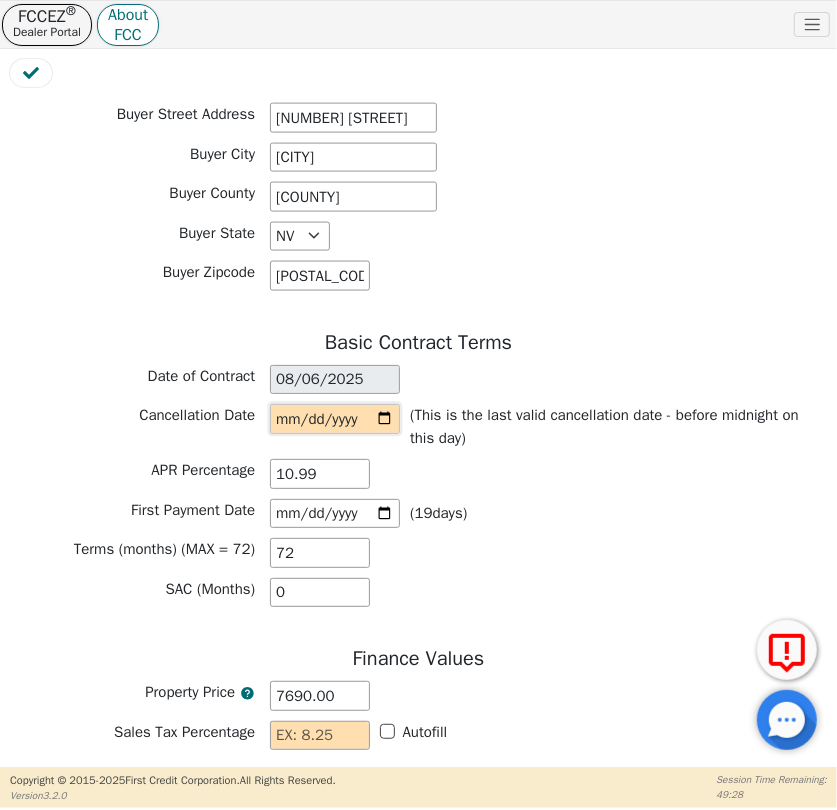 type on "[DATE]" 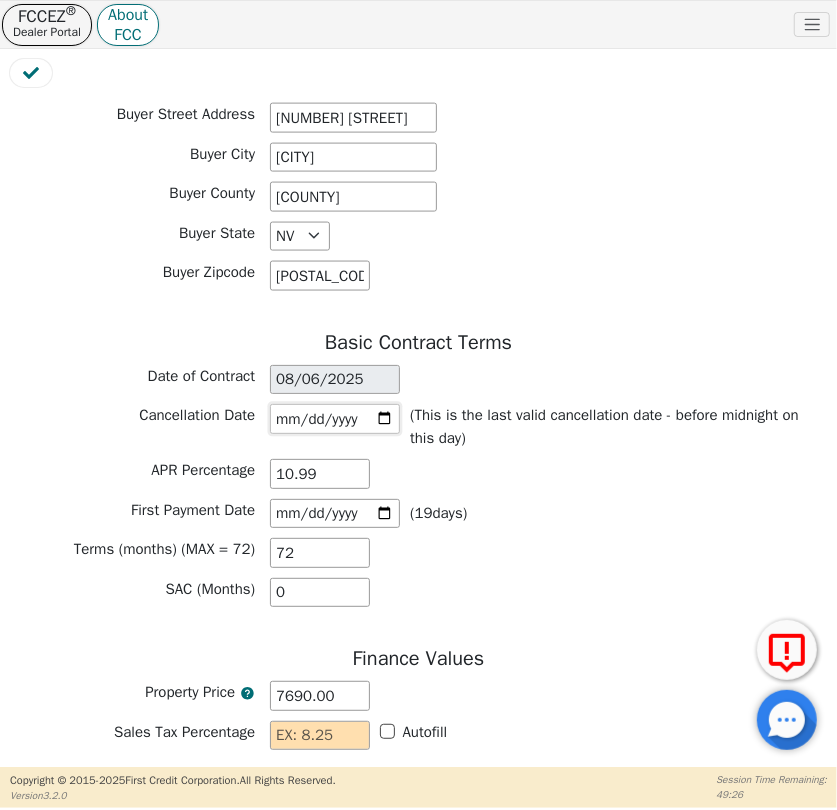 scroll, scrollTop: 1363, scrollLeft: 0, axis: vertical 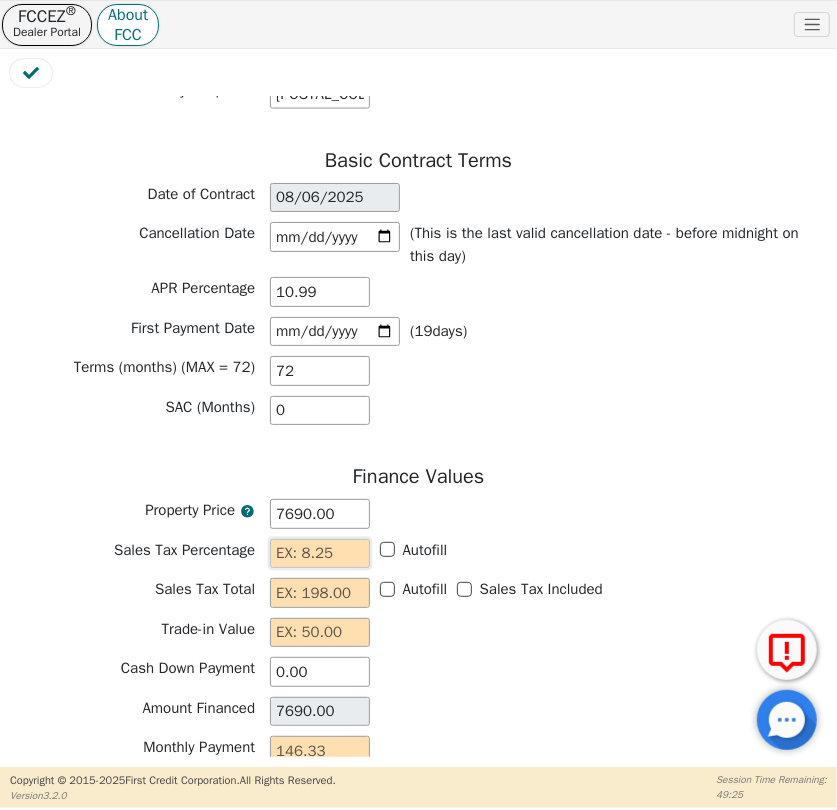 click at bounding box center (320, 554) 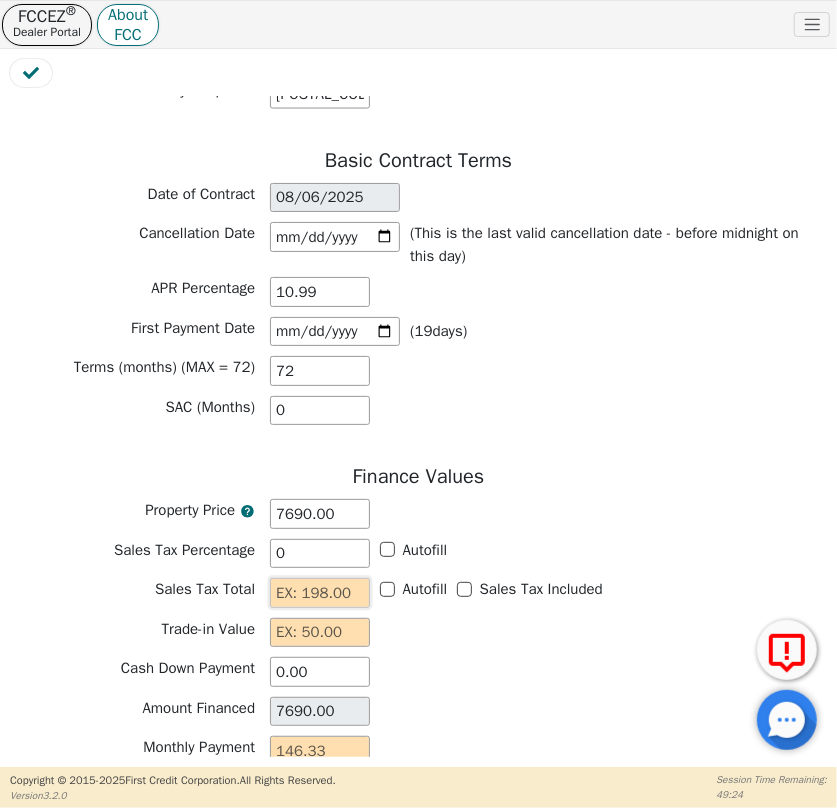 type on "0.00" 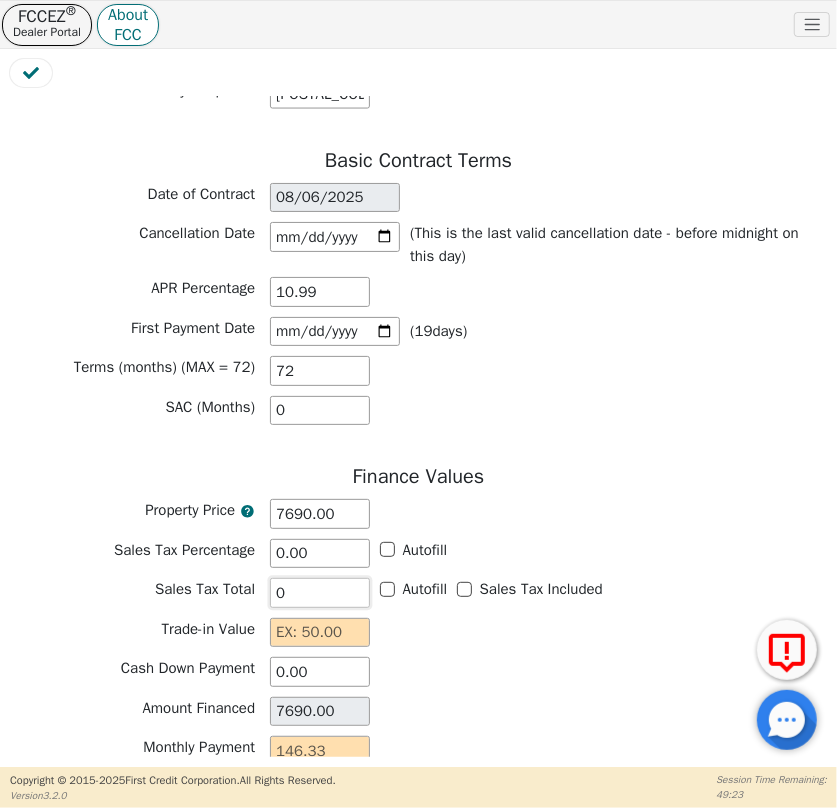 type on "0.00" 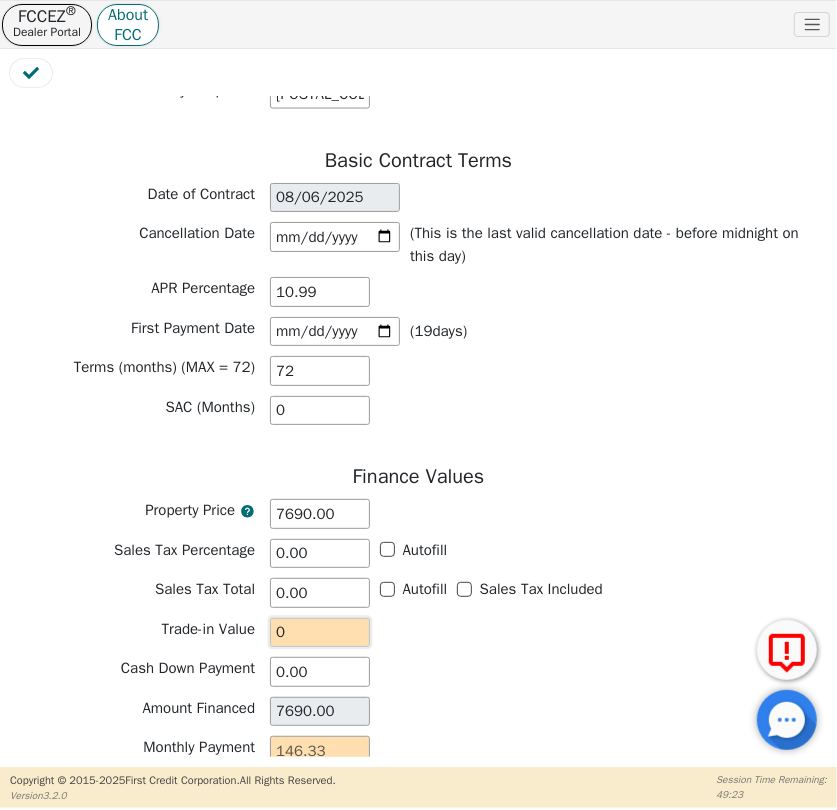 type on "0.00" 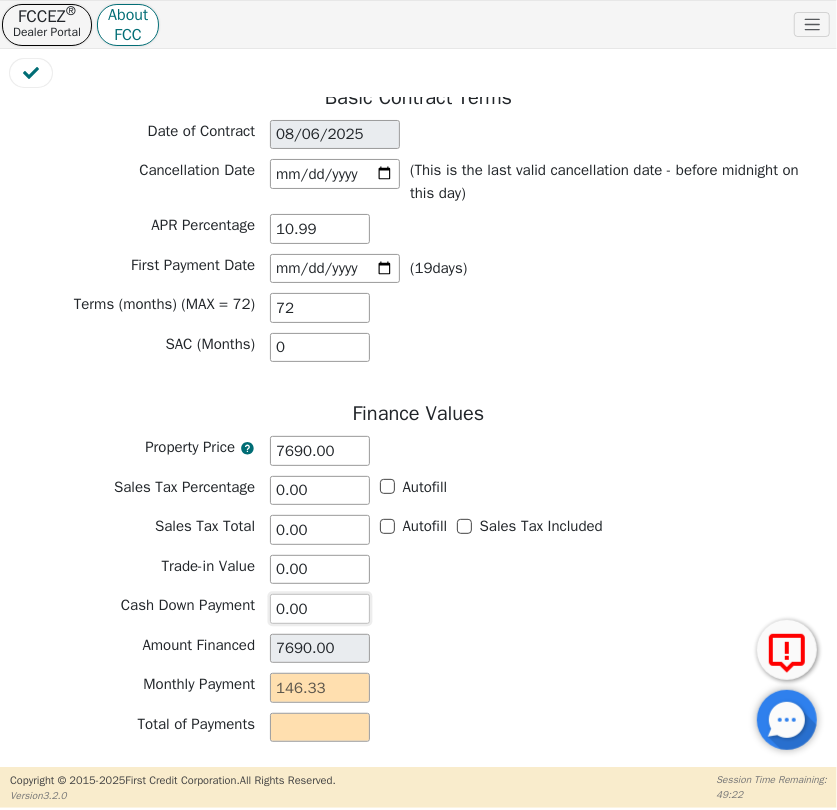 scroll, scrollTop: 1525, scrollLeft: 0, axis: vertical 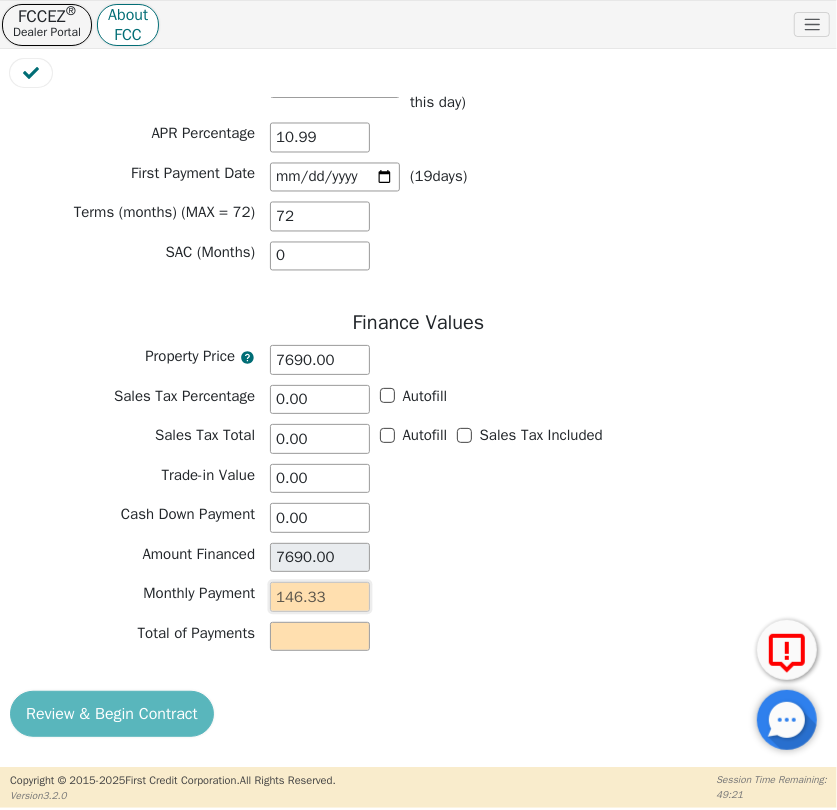click at bounding box center [320, 597] 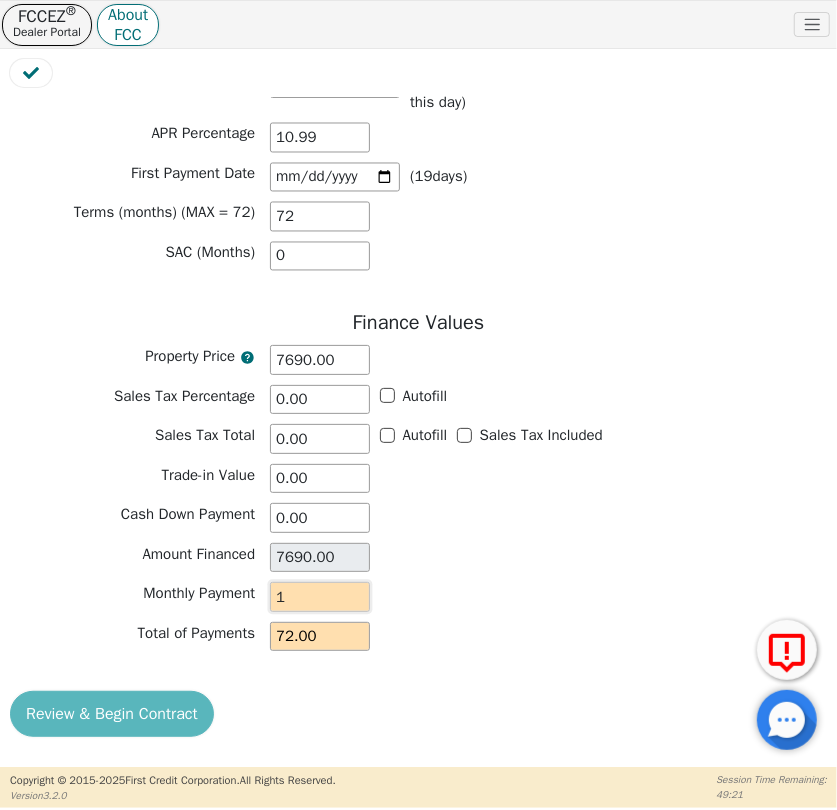 type on "14" 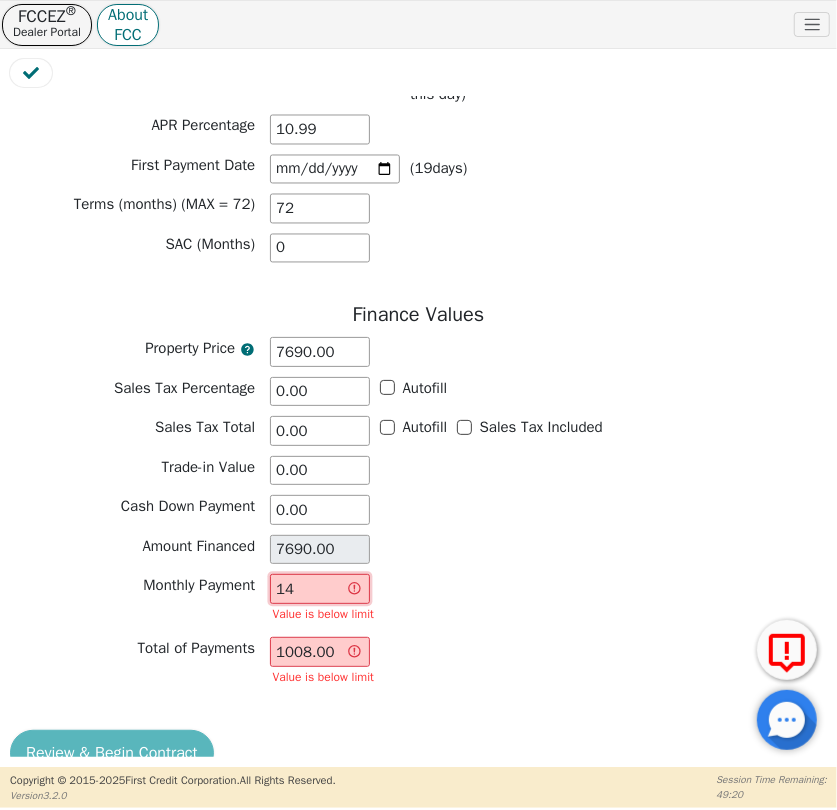 type on "146" 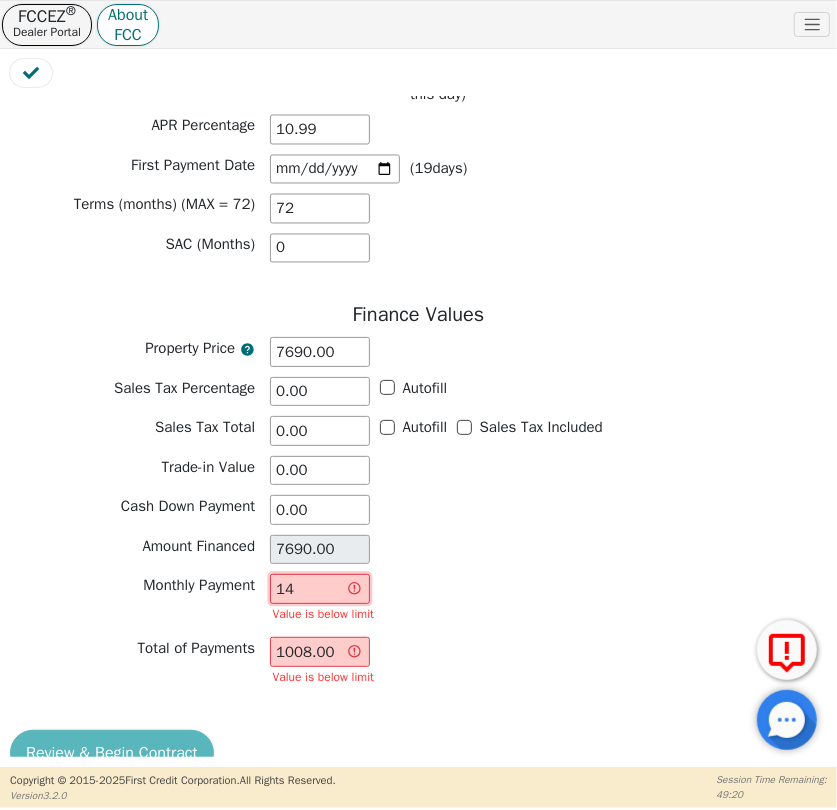 type on "10512.00" 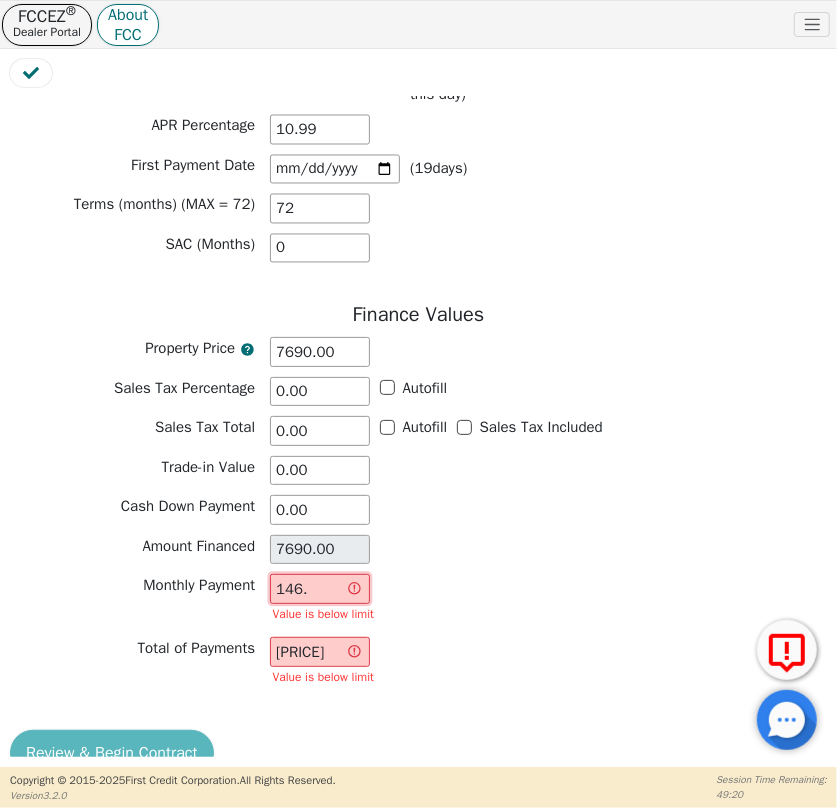type on "146.3" 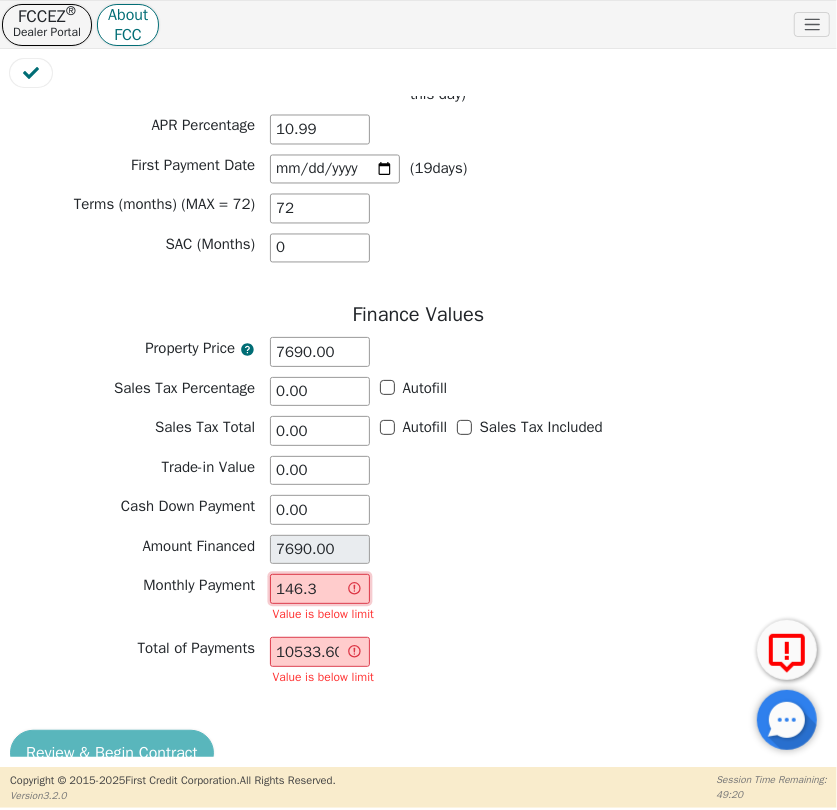 type on "146.33" 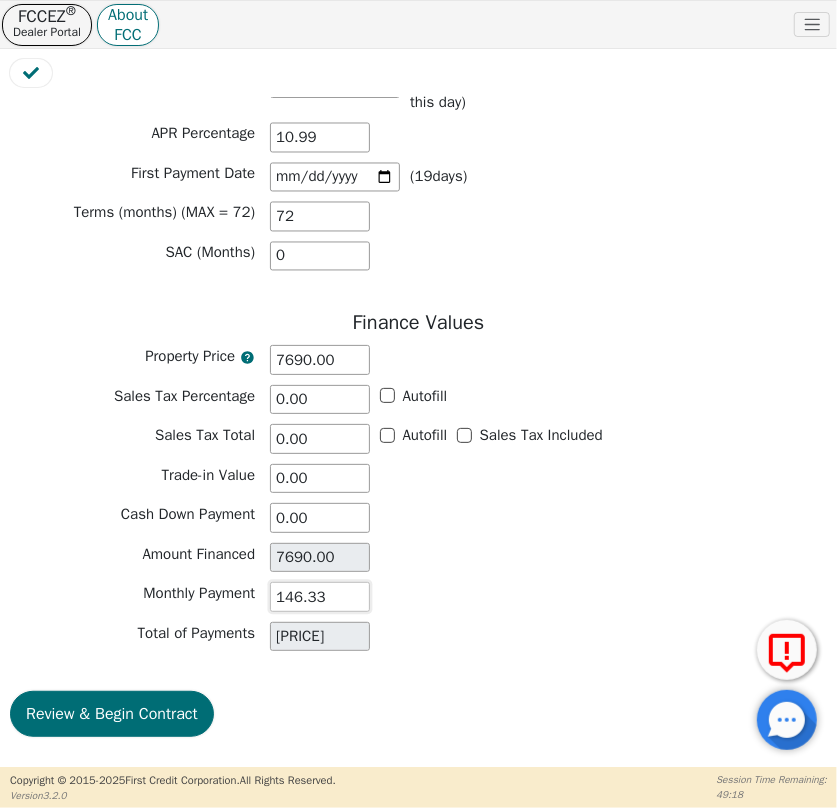 type on "146.33" 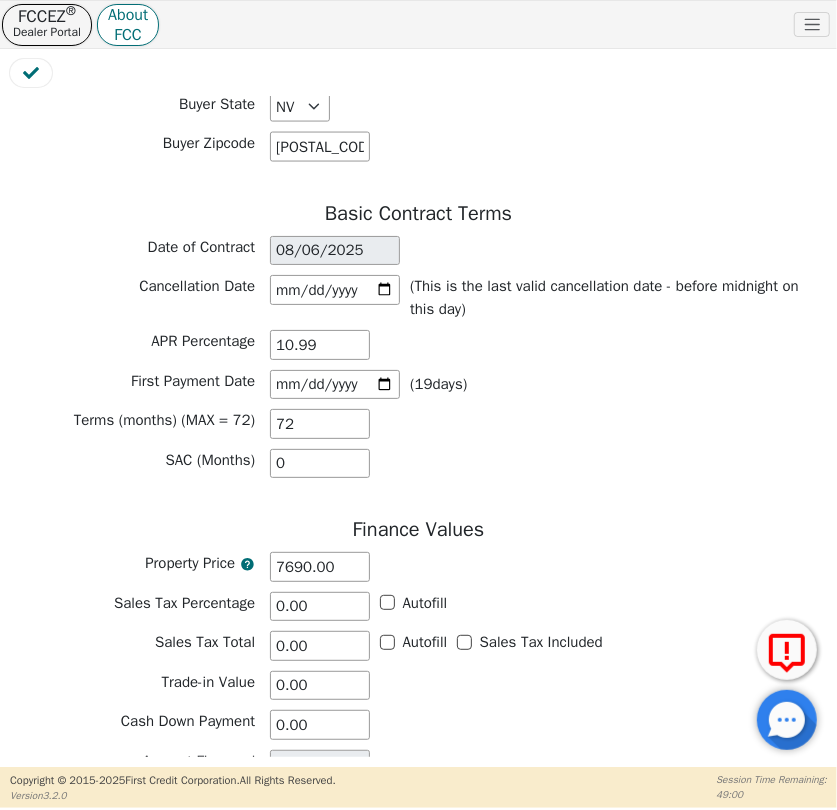 scroll, scrollTop: 1525, scrollLeft: 0, axis: vertical 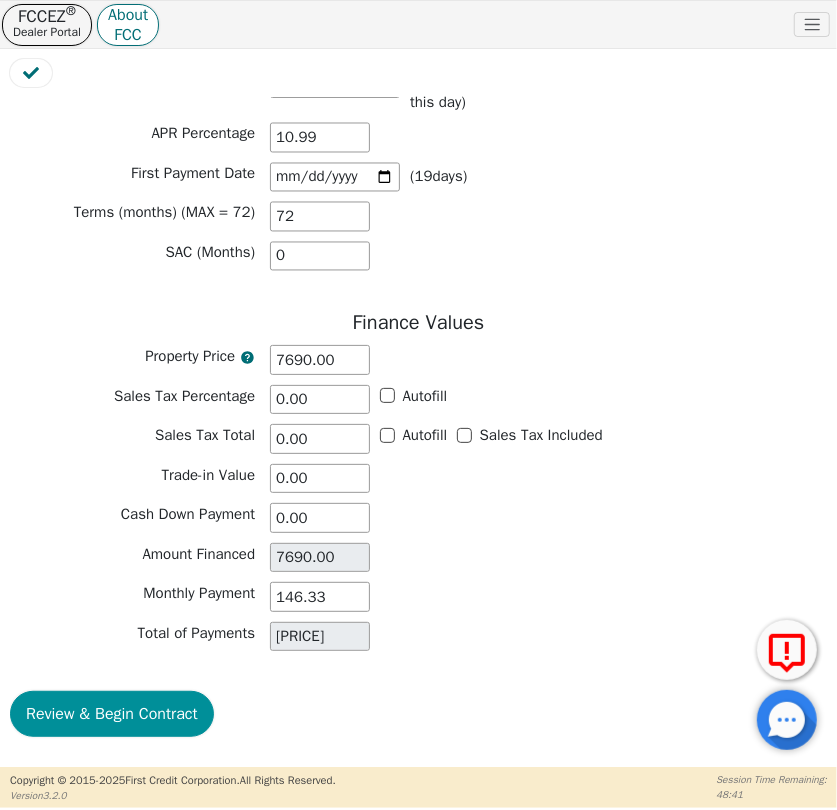 click on "Review & Begin Contract" at bounding box center [112, 714] 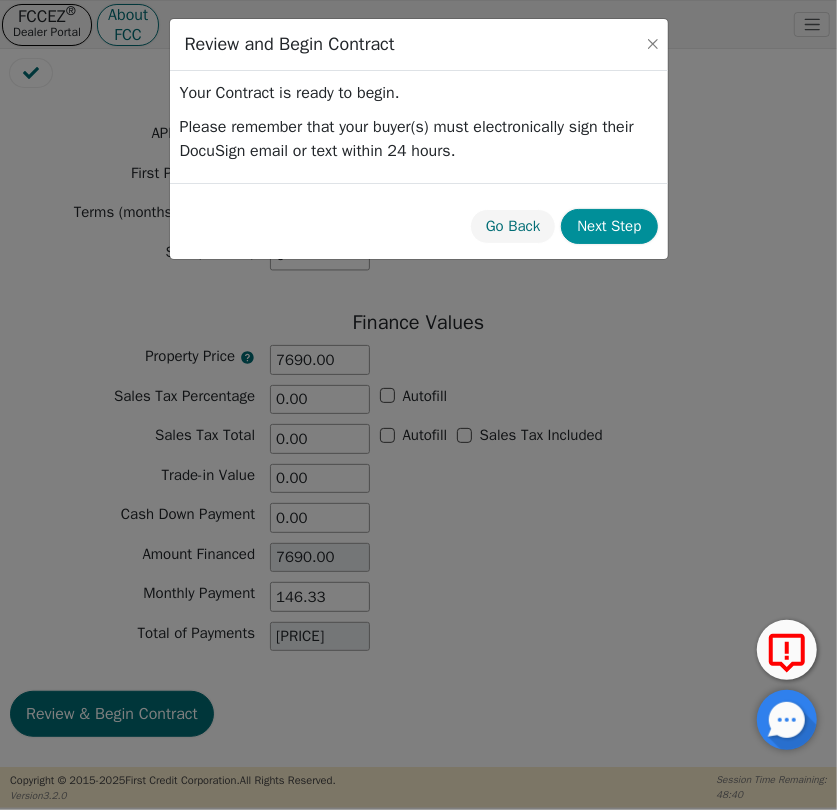 click on "Next Step" at bounding box center [609, 226] 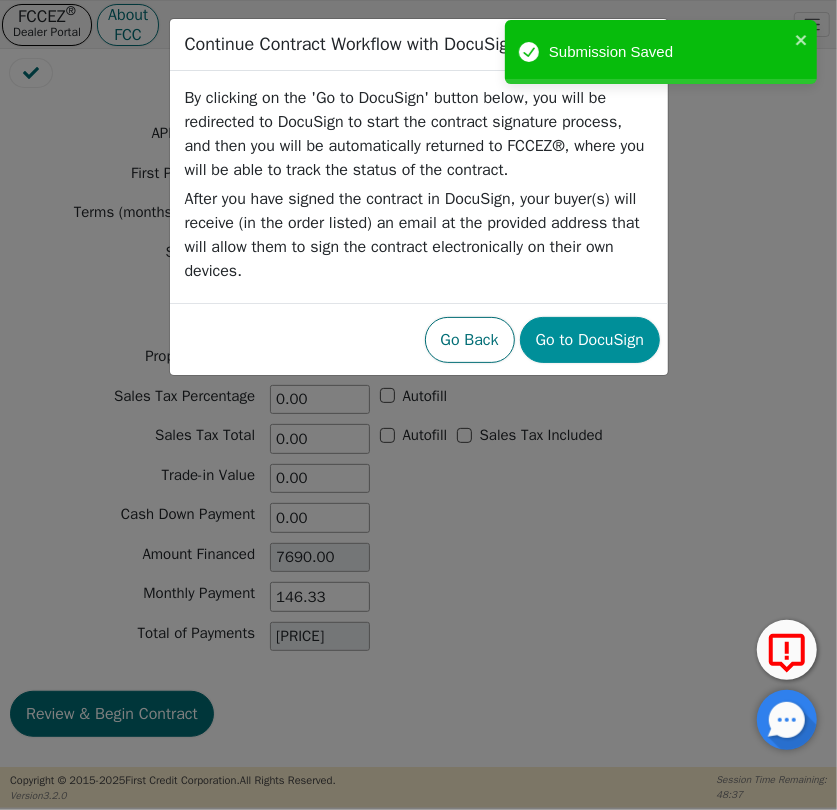 click on "Go to DocuSign" at bounding box center (590, 340) 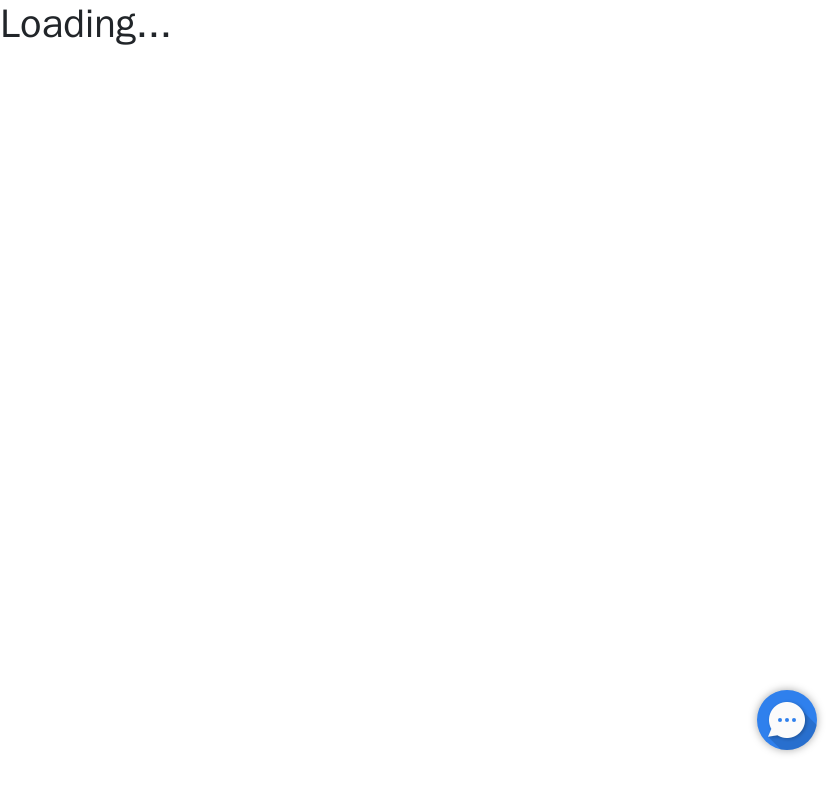 scroll, scrollTop: 0, scrollLeft: 0, axis: both 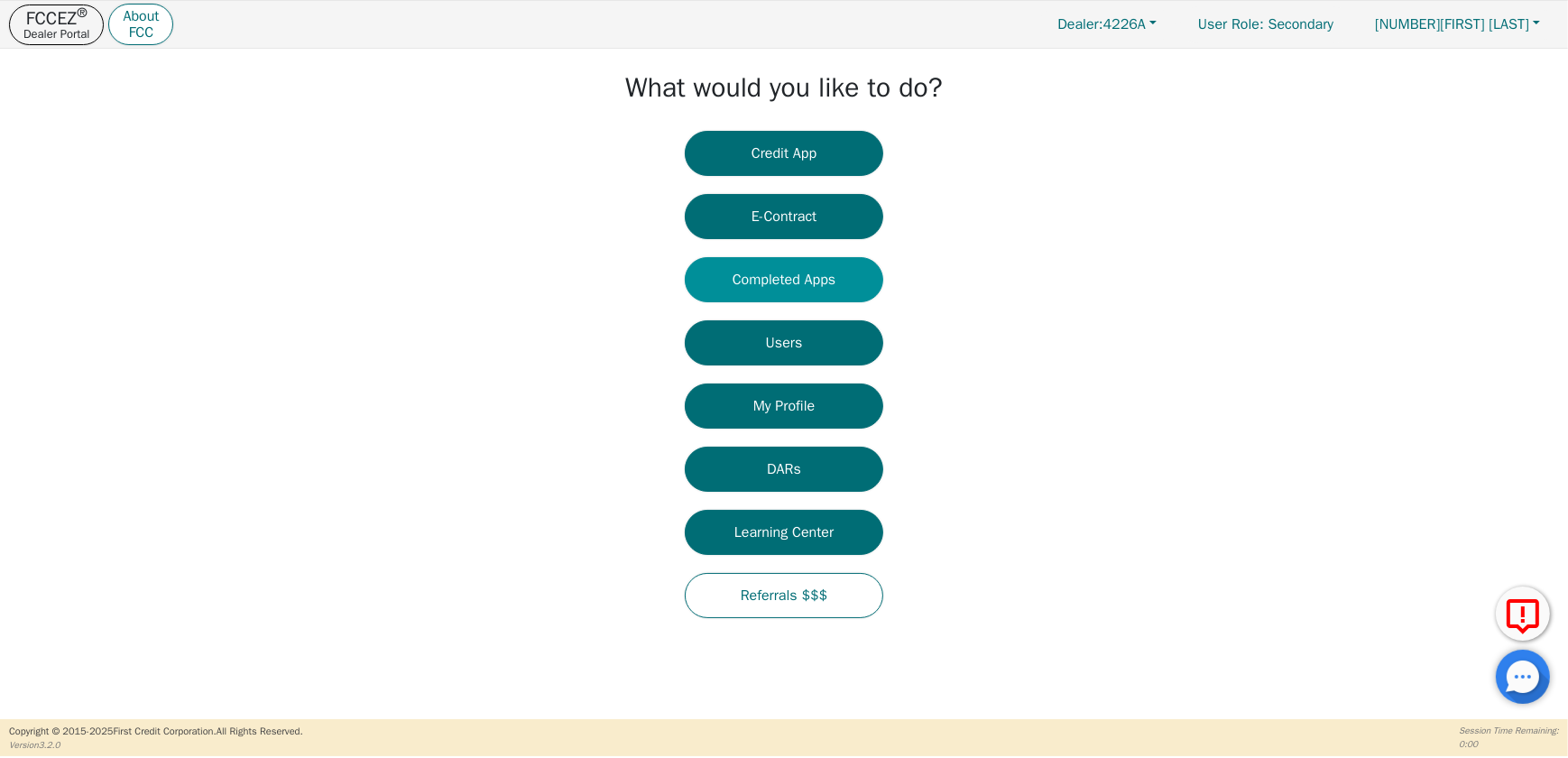 click on "Completed Apps" at bounding box center [784, 280] 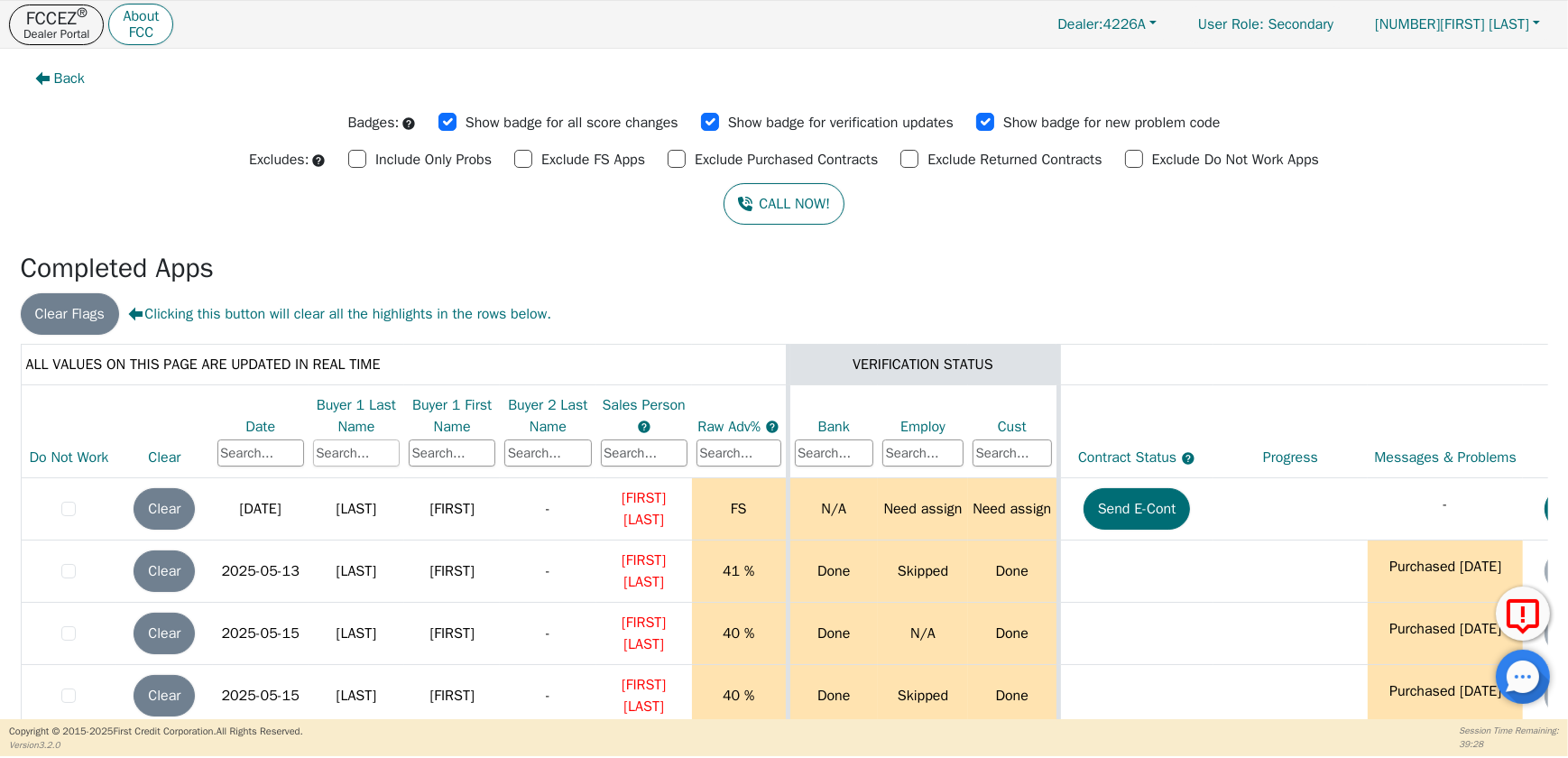 click at bounding box center (356, 453) 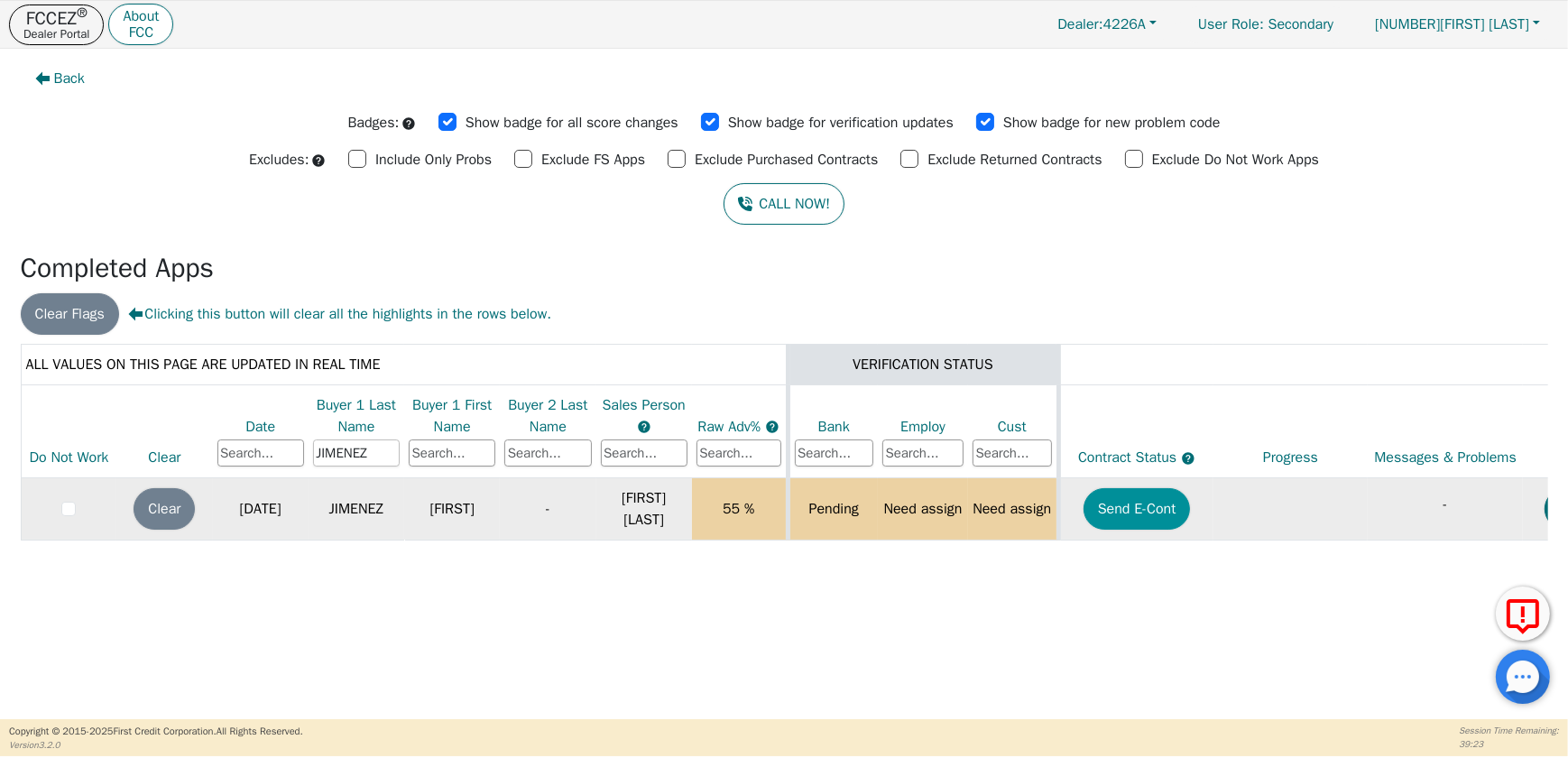 type on "JIMENEZ" 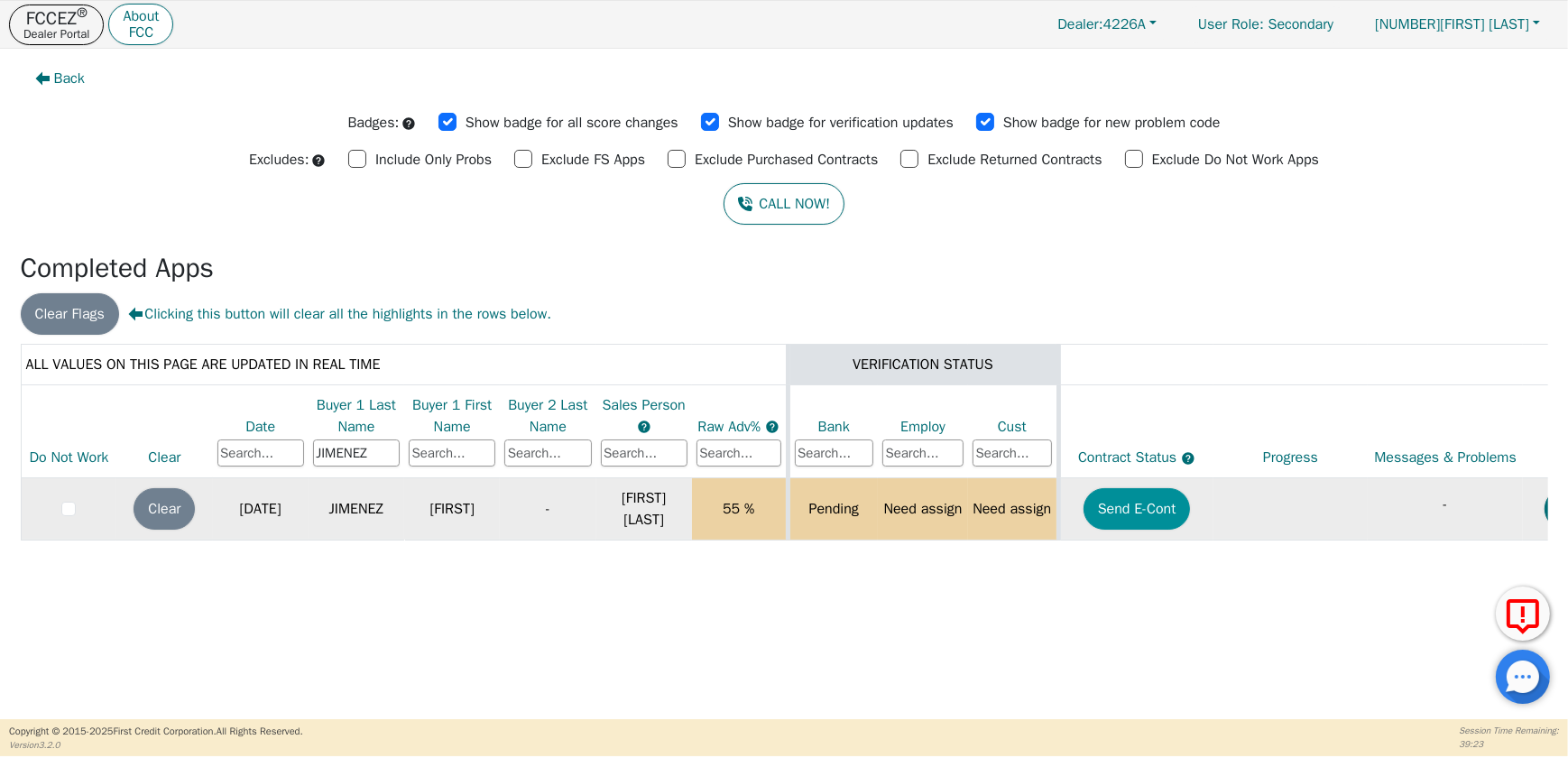 click on "Send E-Cont" at bounding box center [1137, 509] 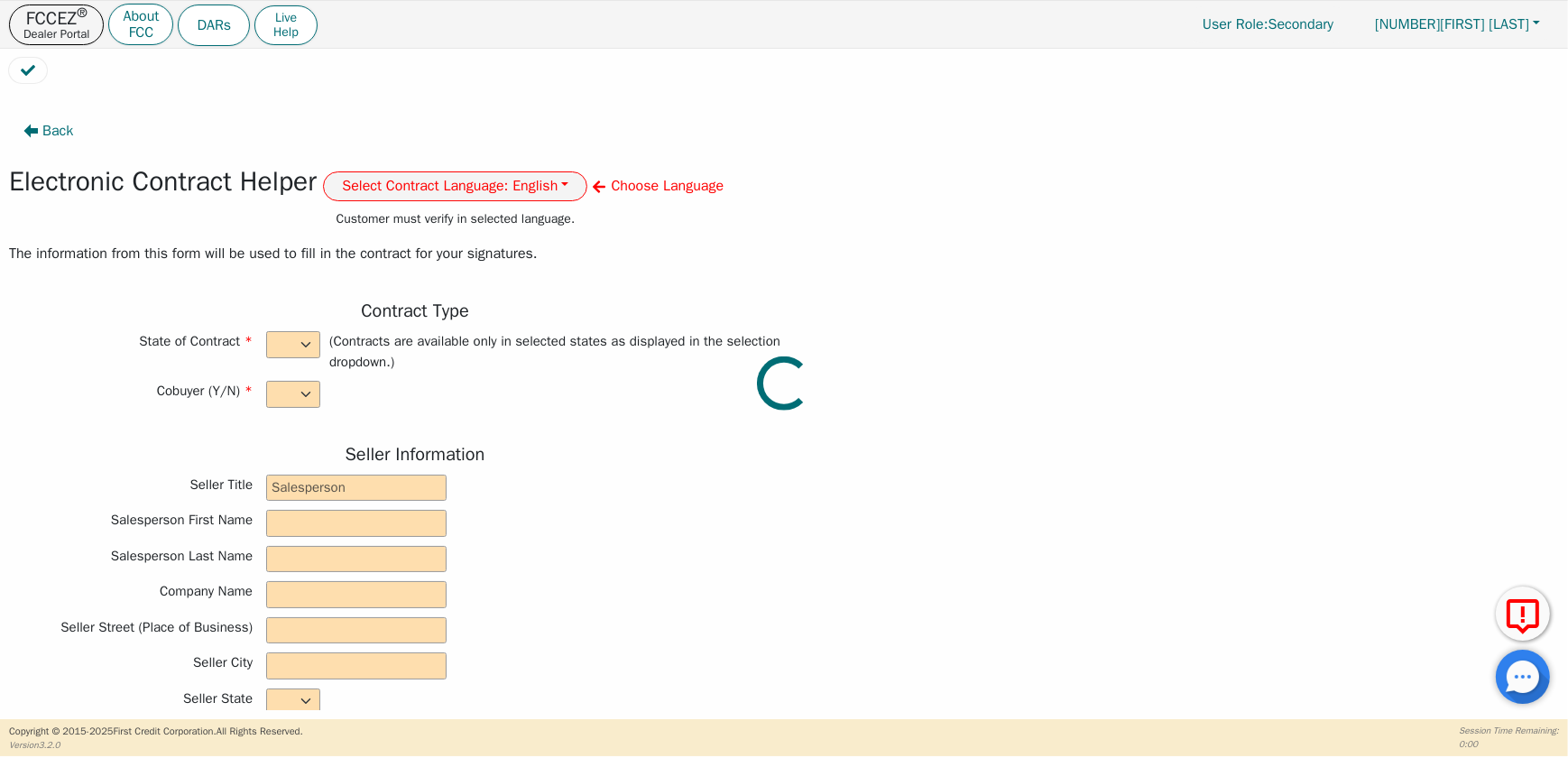 select on "n" 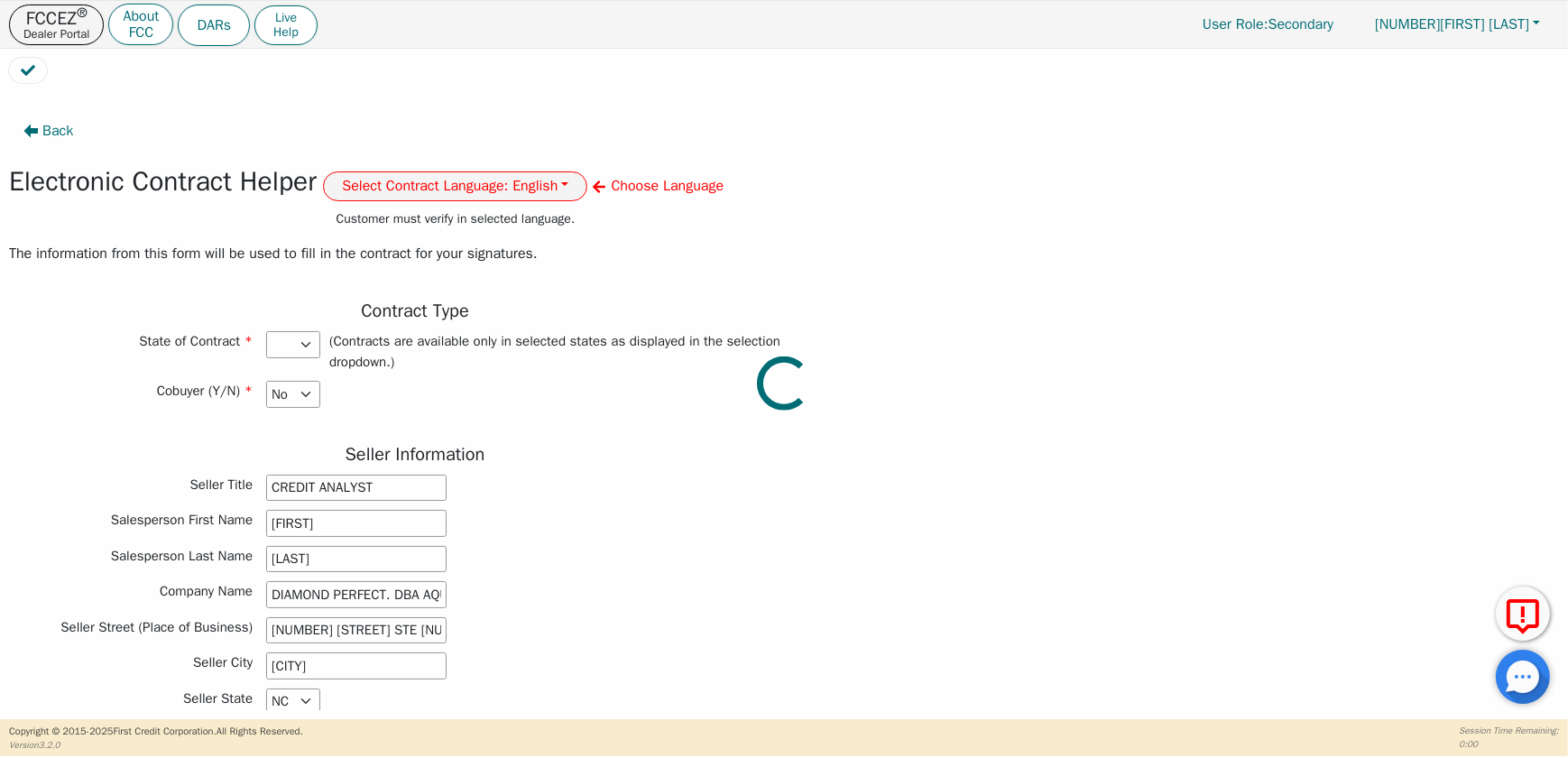 select on "PA" 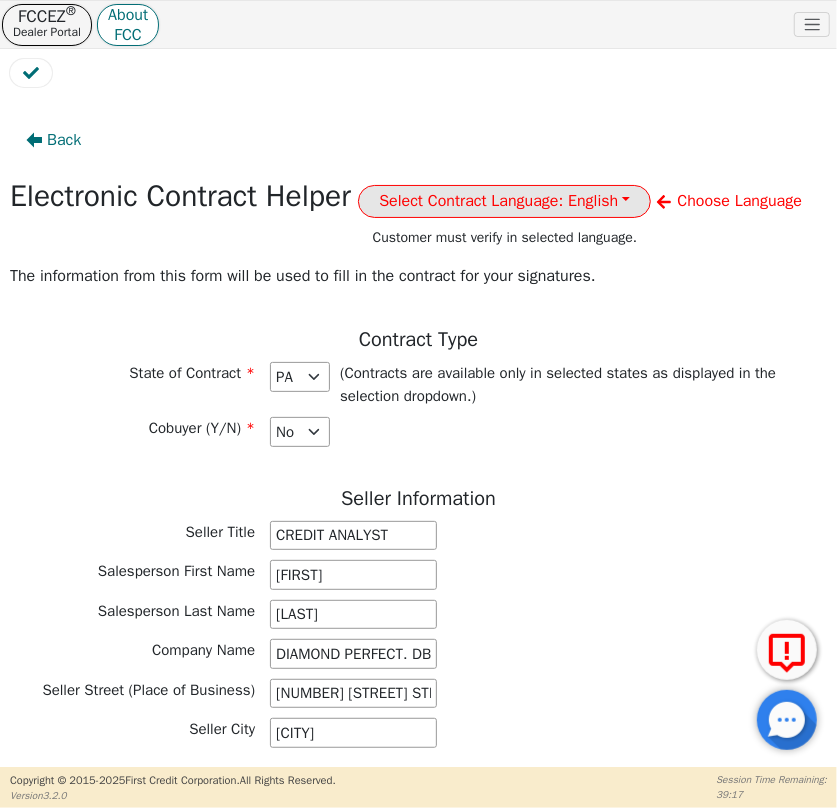 click on "Select Contract Language: English" at bounding box center (504, 201) 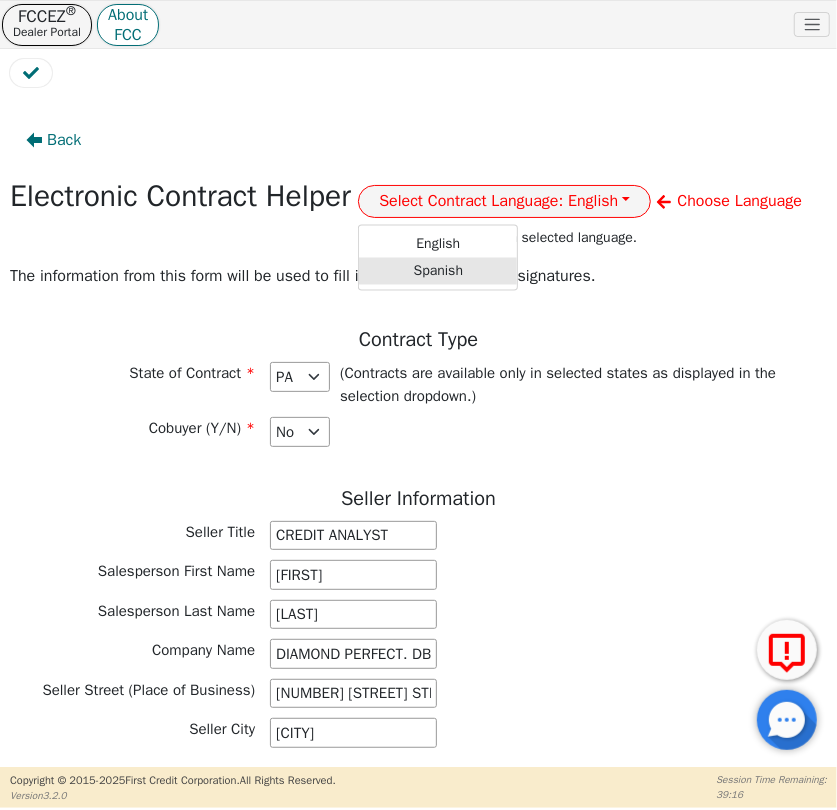 click on "Spanish" at bounding box center [438, 270] 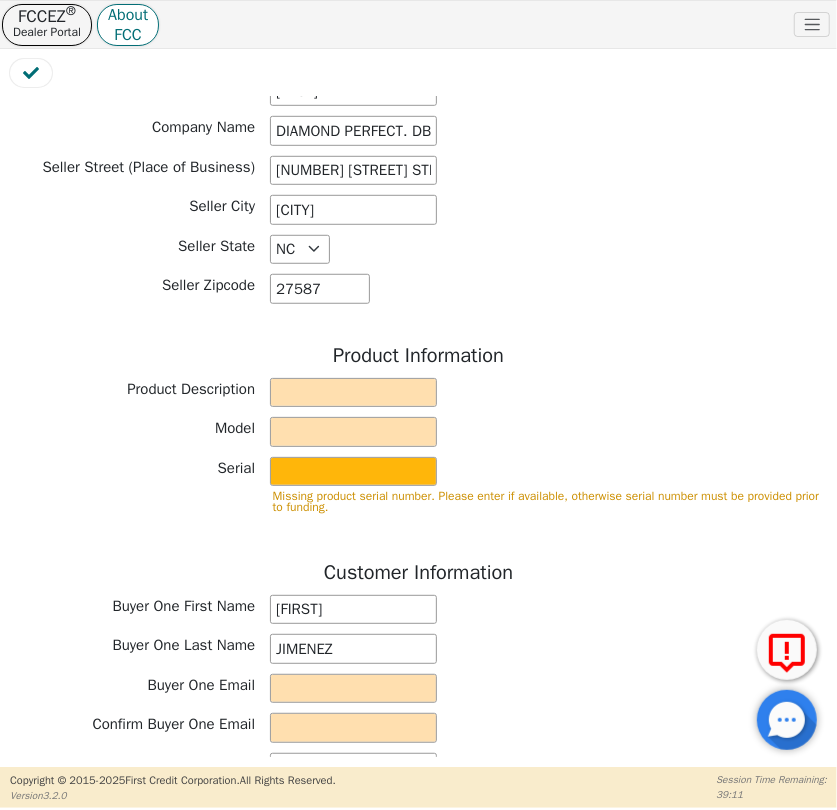 scroll, scrollTop: 545, scrollLeft: 0, axis: vertical 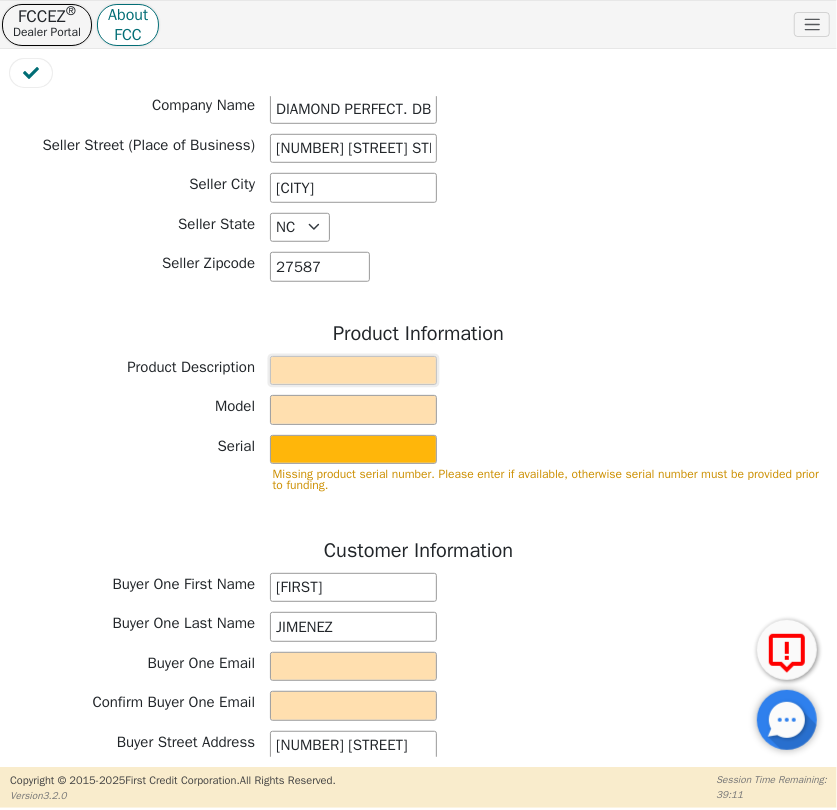 click at bounding box center [353, 371] 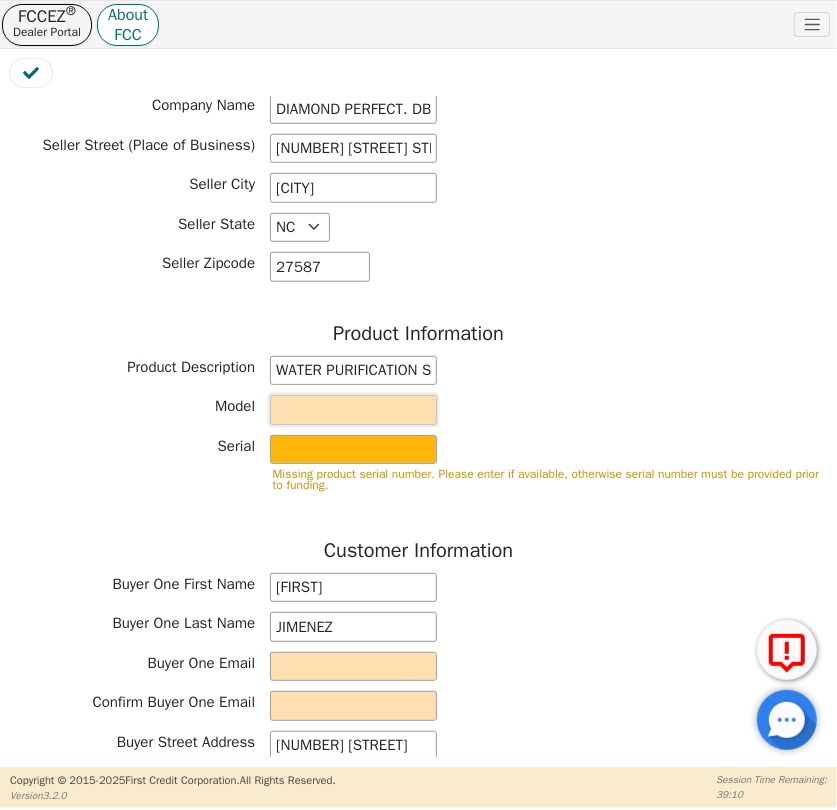 click at bounding box center (353, 410) 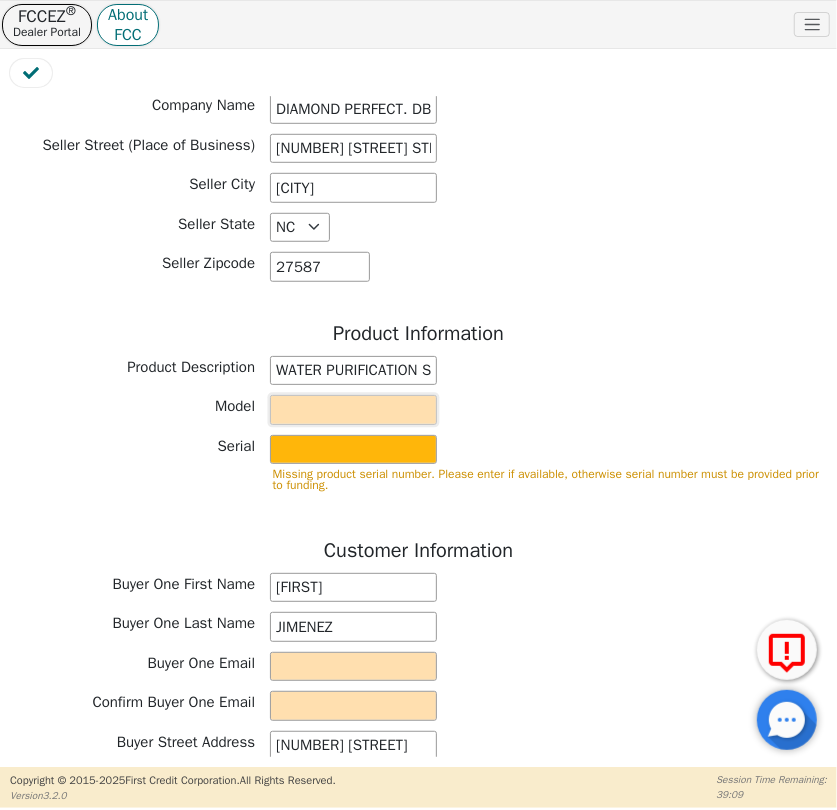 type on "AQUAFEEL SYSTEM" 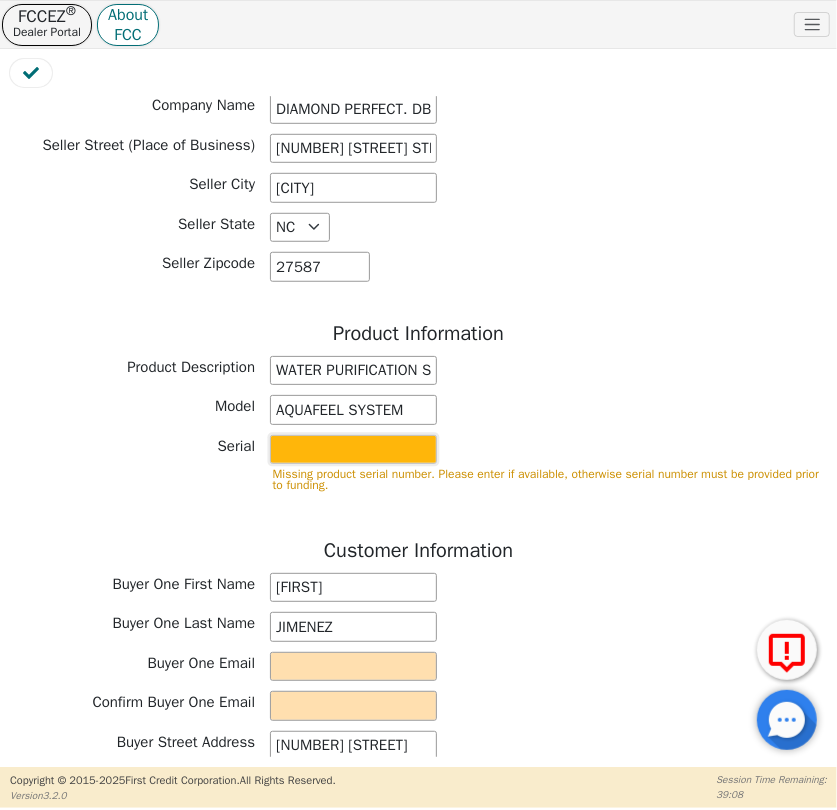 click at bounding box center (353, 450) 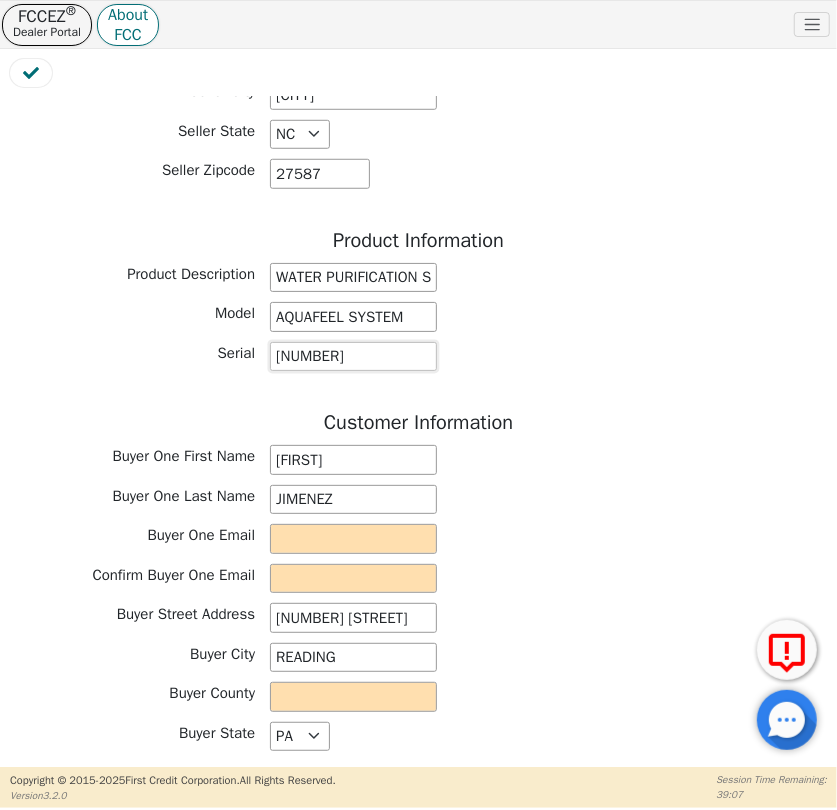 scroll, scrollTop: 727, scrollLeft: 0, axis: vertical 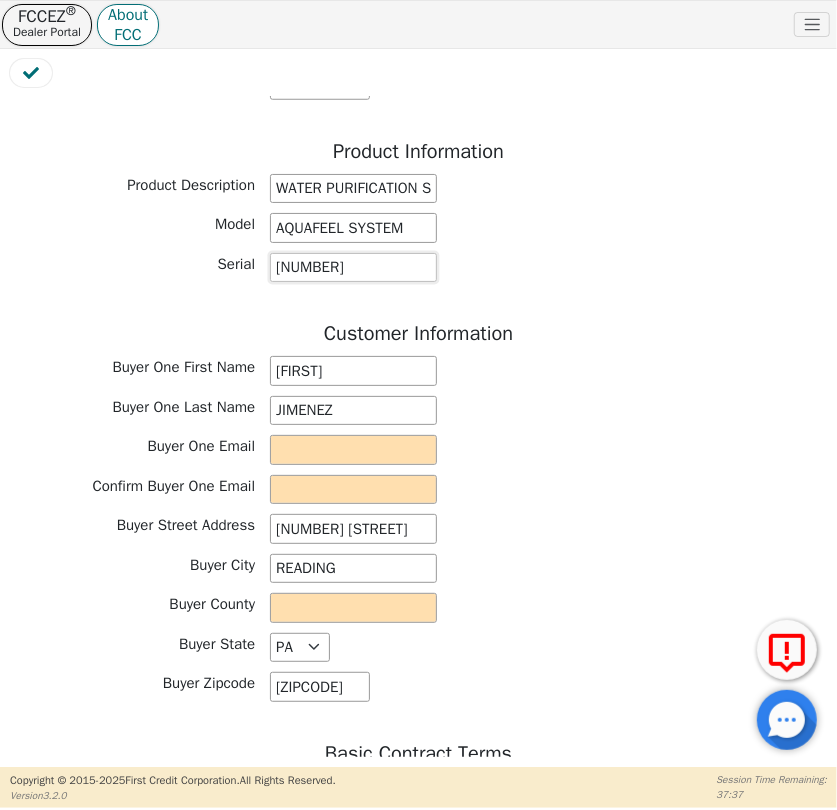 type on "[NUMBER]" 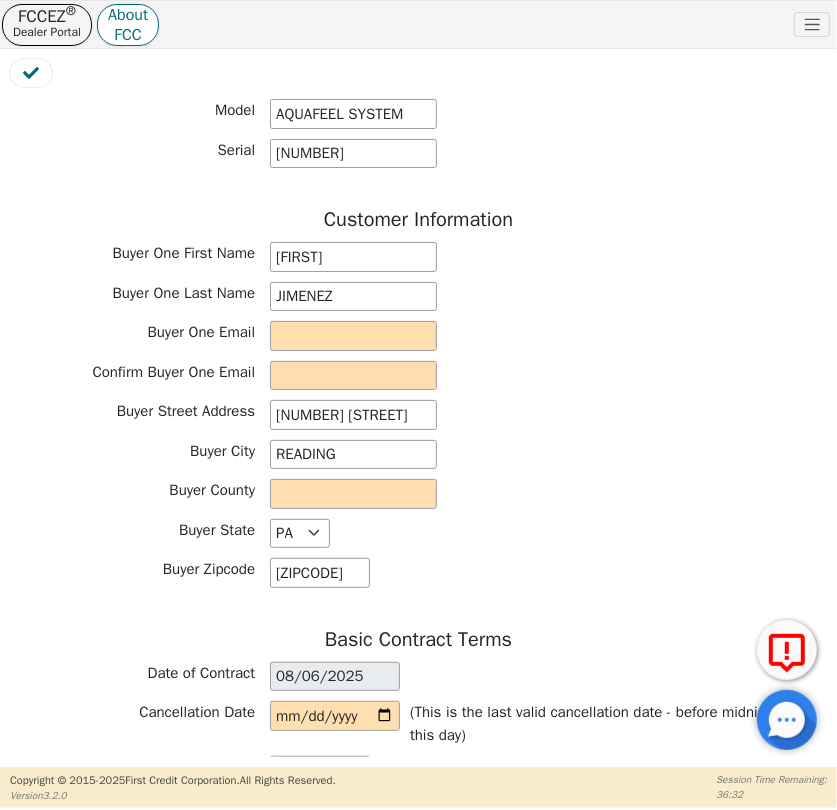 scroll, scrollTop: 1000, scrollLeft: 0, axis: vertical 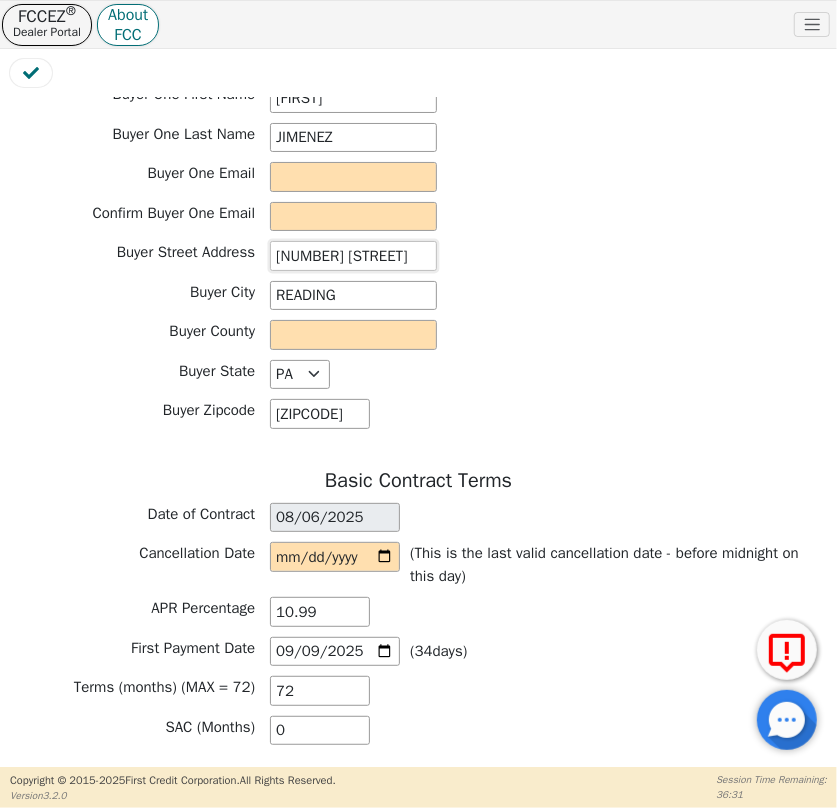 drag, startPoint x: 278, startPoint y: 297, endPoint x: 423, endPoint y: 304, distance: 145.16887 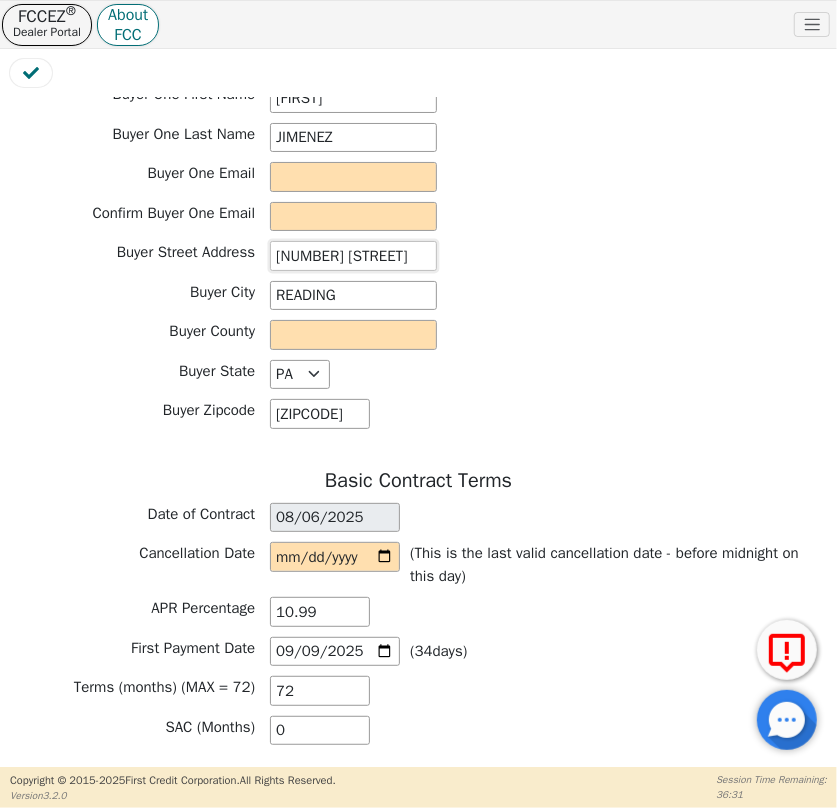 click on "[NUMBER] [STREET]" at bounding box center (353, 256) 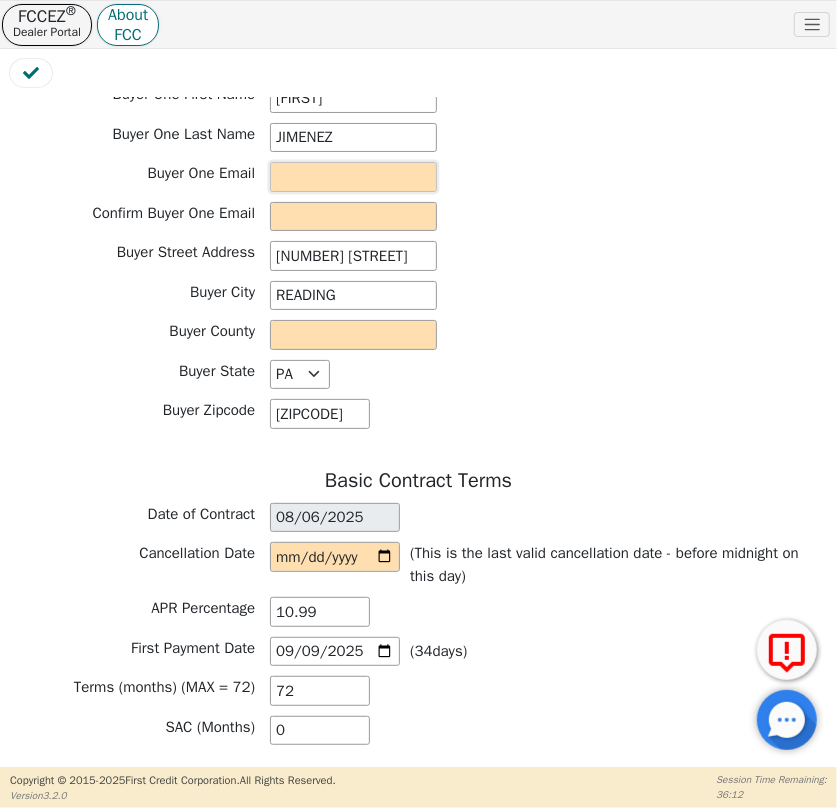 click at bounding box center (353, 177) 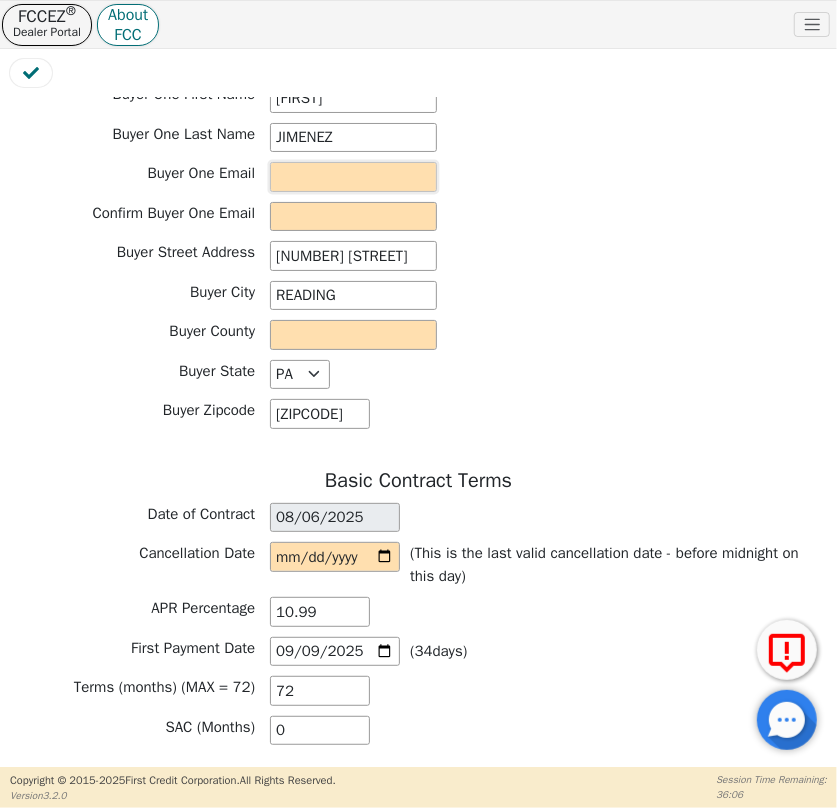 click at bounding box center [353, 177] 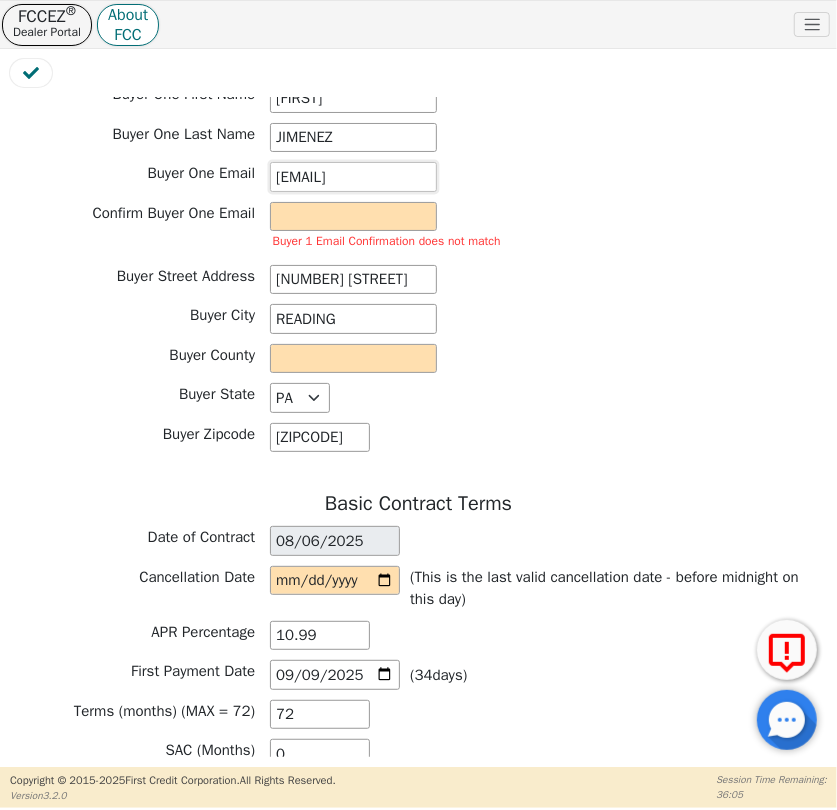 type on "[EMAIL]" 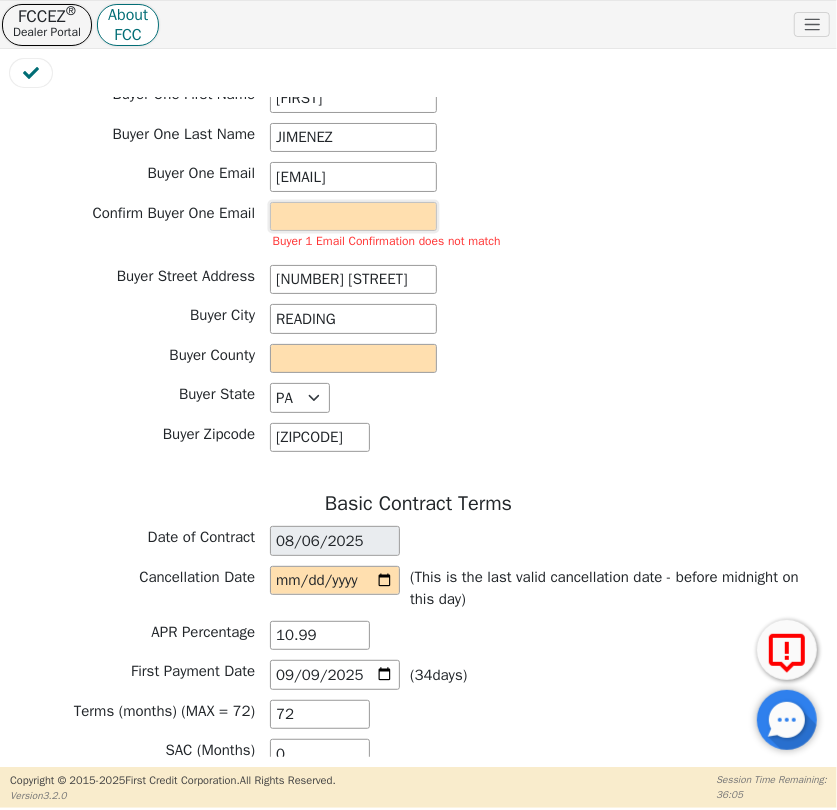 click at bounding box center (353, 217) 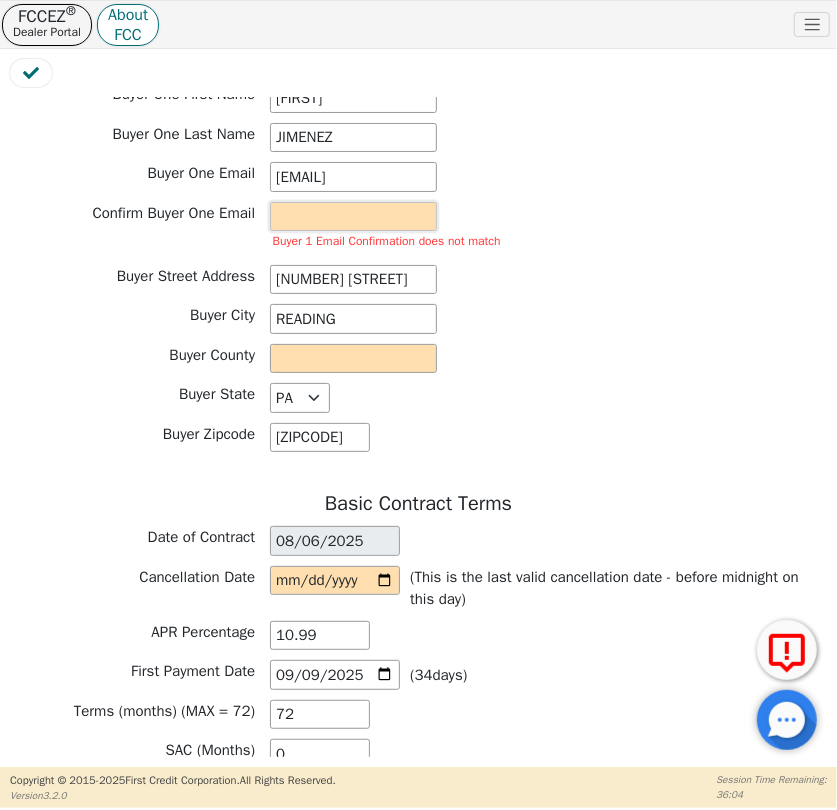 paste on "[EMAIL]" 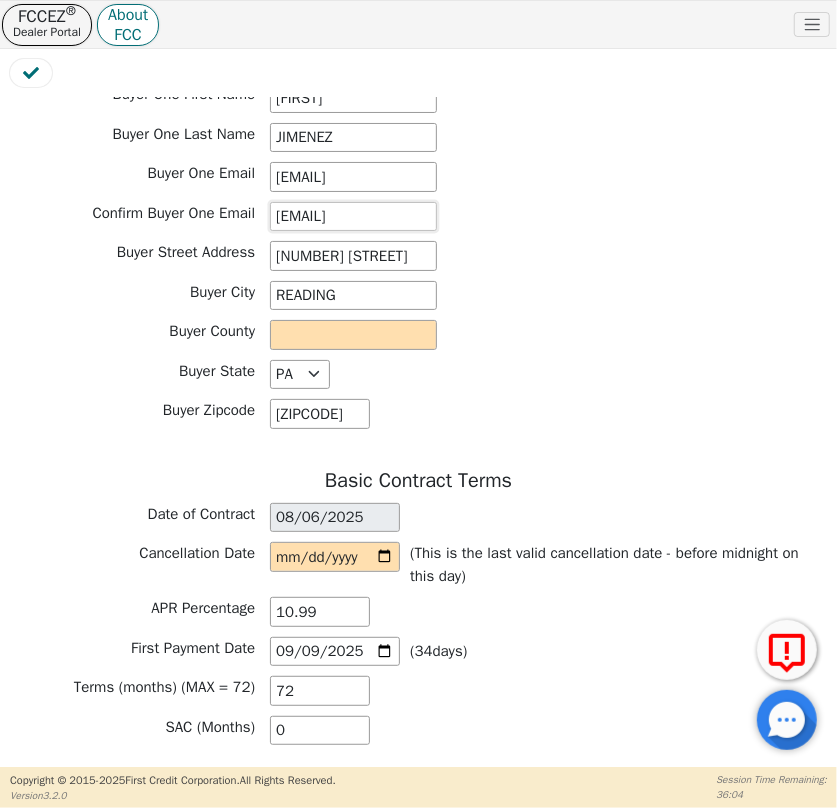 type on "[EMAIL]" 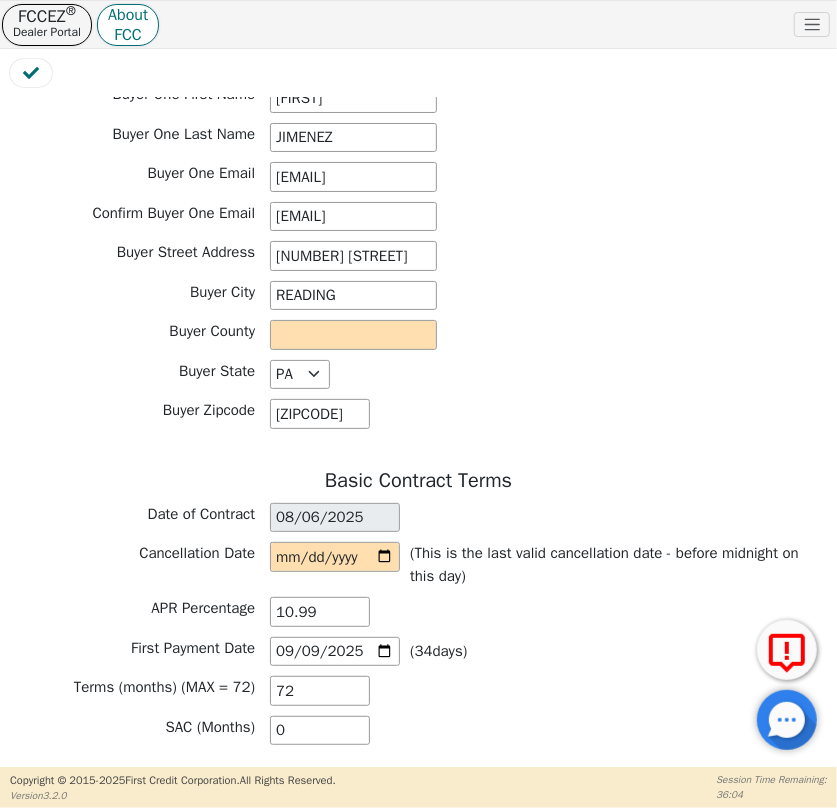 click on "Customer Information Buyer One First Name [FIRST] Buyer One Last Name [LAST] Buyer One Email [EMAIL] Confirm Buyer One Email [EMAIL] Buyer Married Yes No Buyer Two First Name [FIRST] Buyer Two Last Name [LAST] Buyer Two Email [EMAIL] Confirm Buyer Two Email [EMAIL] Buyer Two Married Yes No Buyer Street Address [NUMBER] [STREET] Buyer City [CITY] Buyer County [COUNTY] Buyer State AK AL AR AZ CA CO CT DC DE FL GA HI IA ID IL IN KS KY LA MA MD ME MI MN MO MS MT NC ND NE NH NJ NM NV NY OH OK OR PA SC SD TN TX UT VA VT WA WI WY Buyer Zipcode [ZIPCODE]" at bounding box center (418, 244) 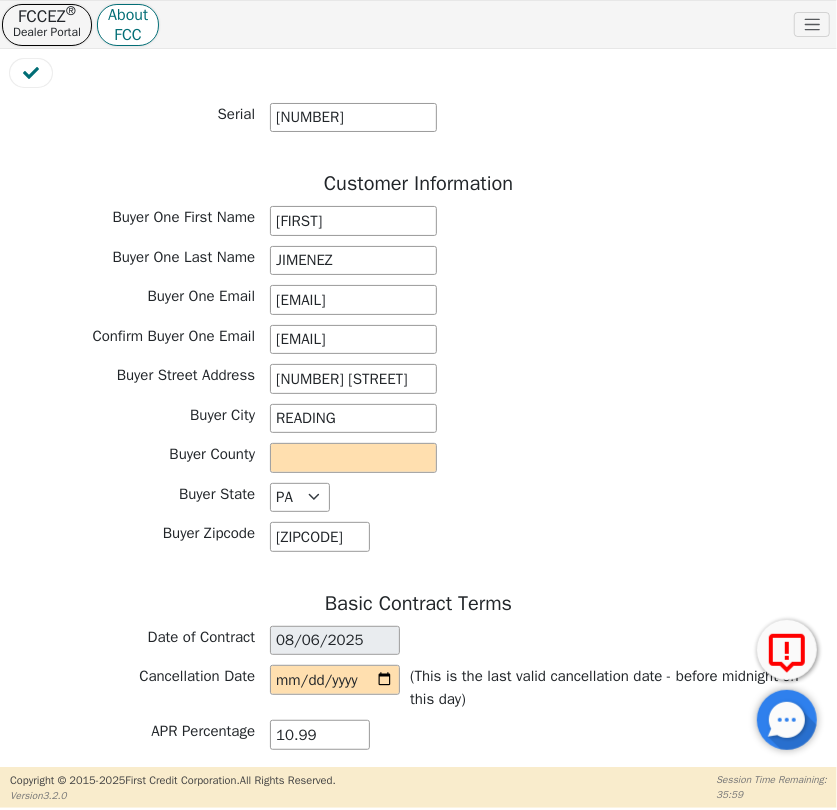 scroll, scrollTop: 1000, scrollLeft: 0, axis: vertical 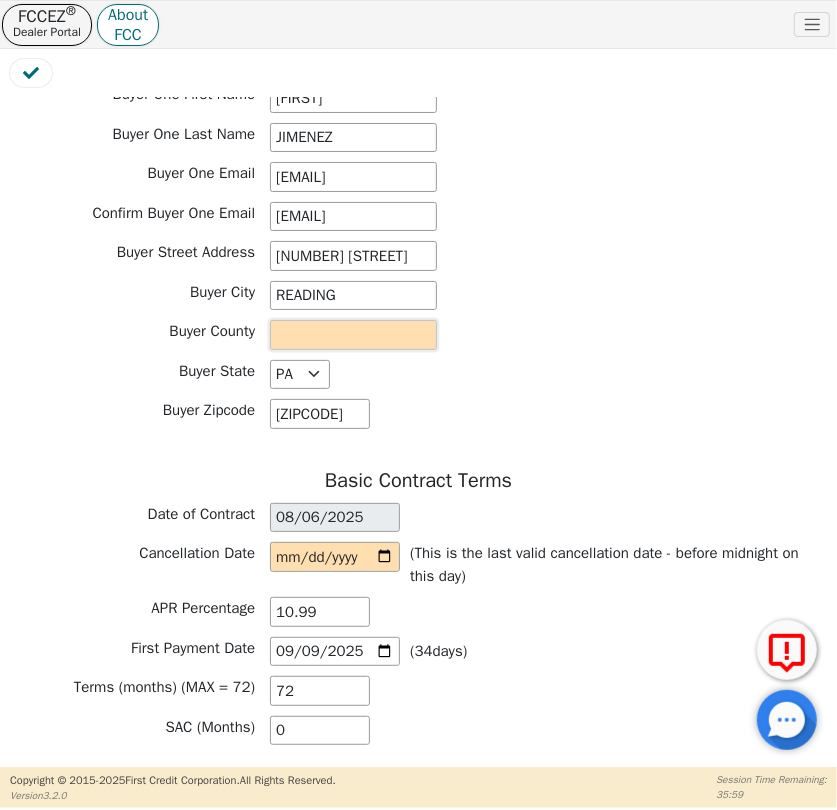 click at bounding box center (353, 335) 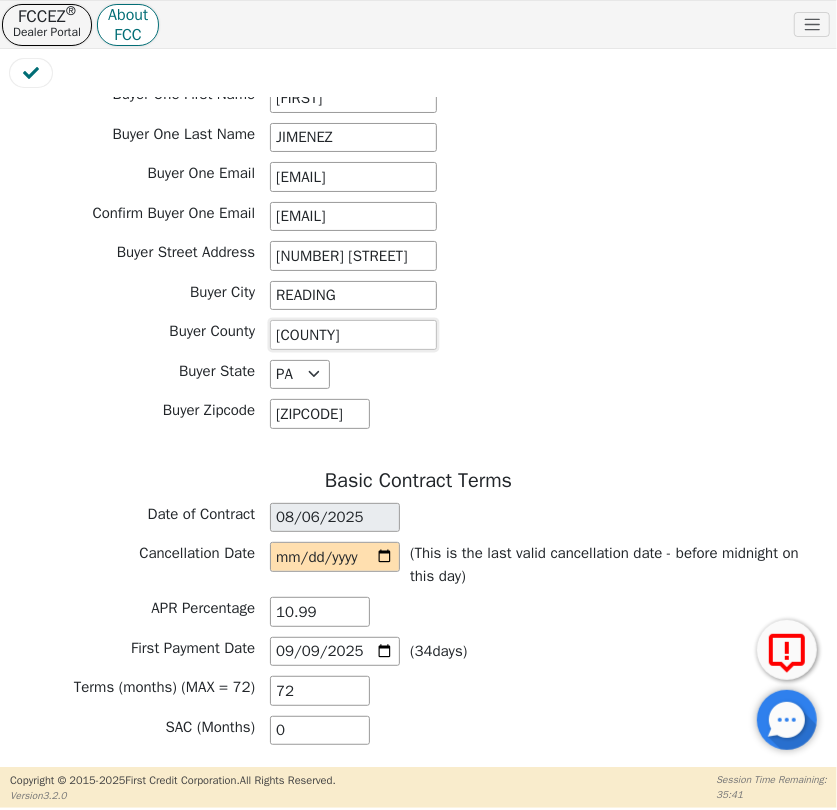 type on "[COUNTY]" 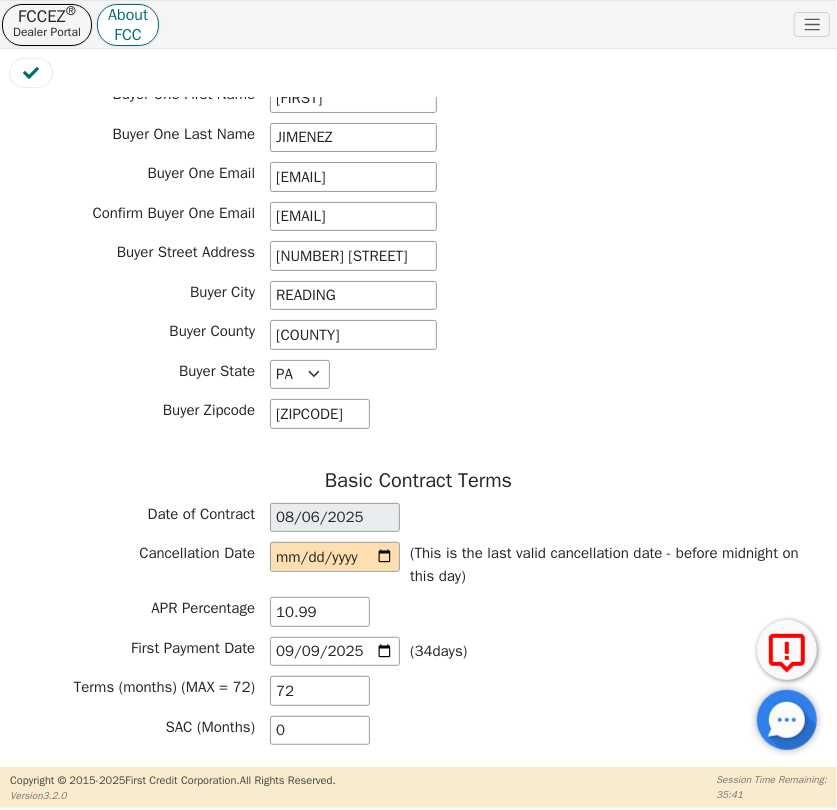 click on "Buyer County [COUNTY]" at bounding box center (418, 335) 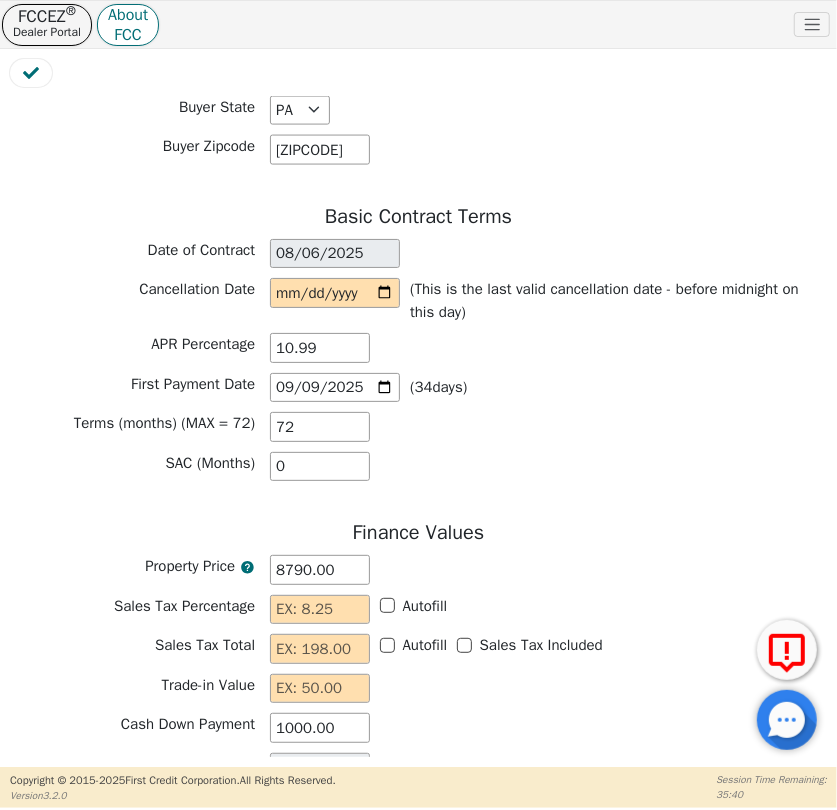 scroll, scrollTop: 1272, scrollLeft: 0, axis: vertical 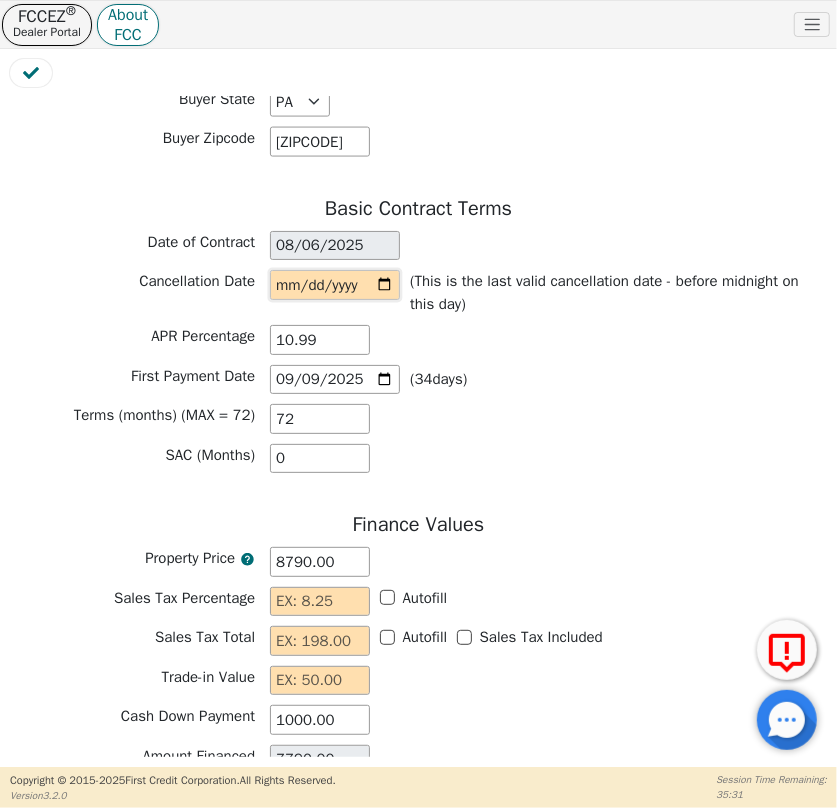 click at bounding box center (335, 285) 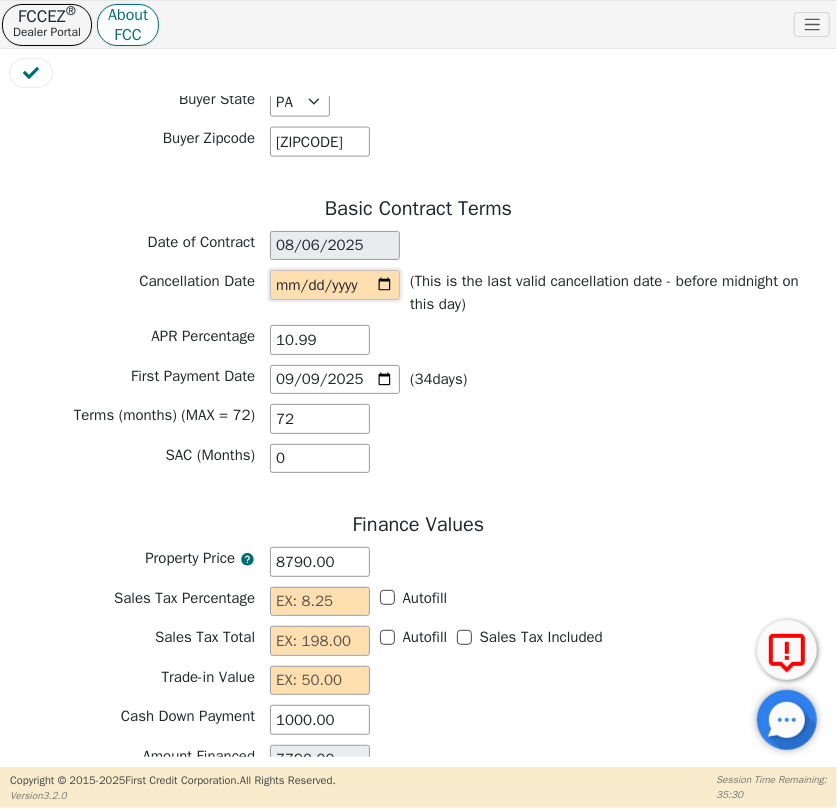 type on "[DATE]" 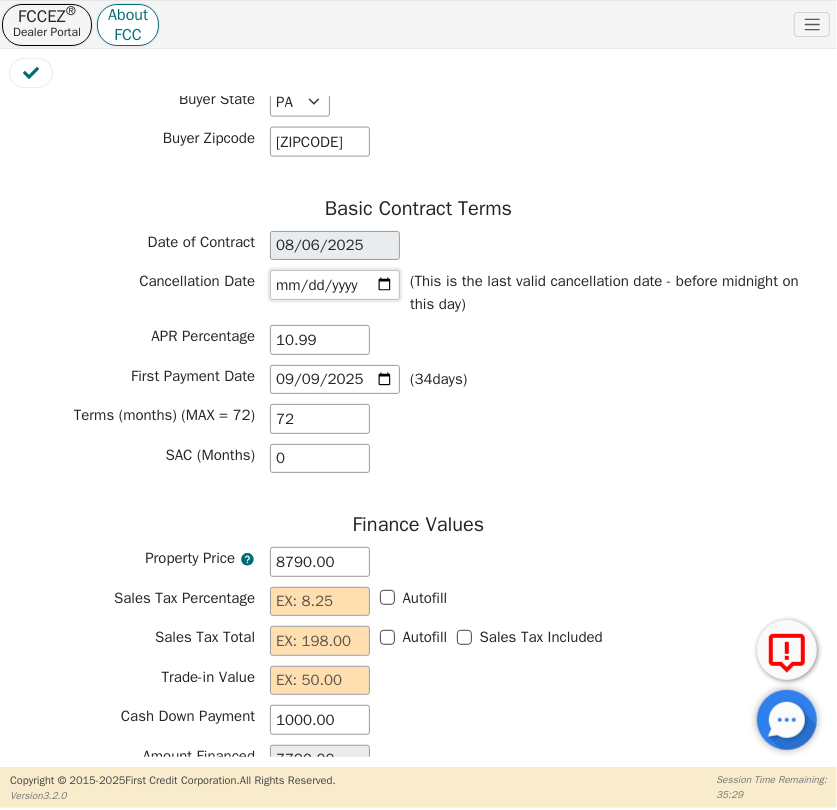 scroll, scrollTop: 1454, scrollLeft: 0, axis: vertical 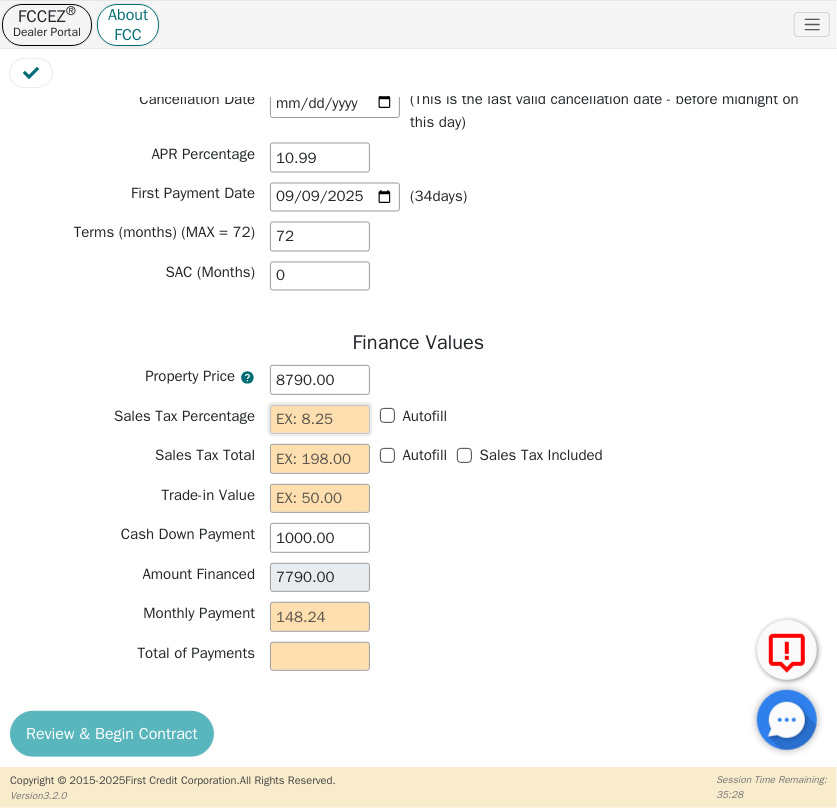 click at bounding box center (320, 420) 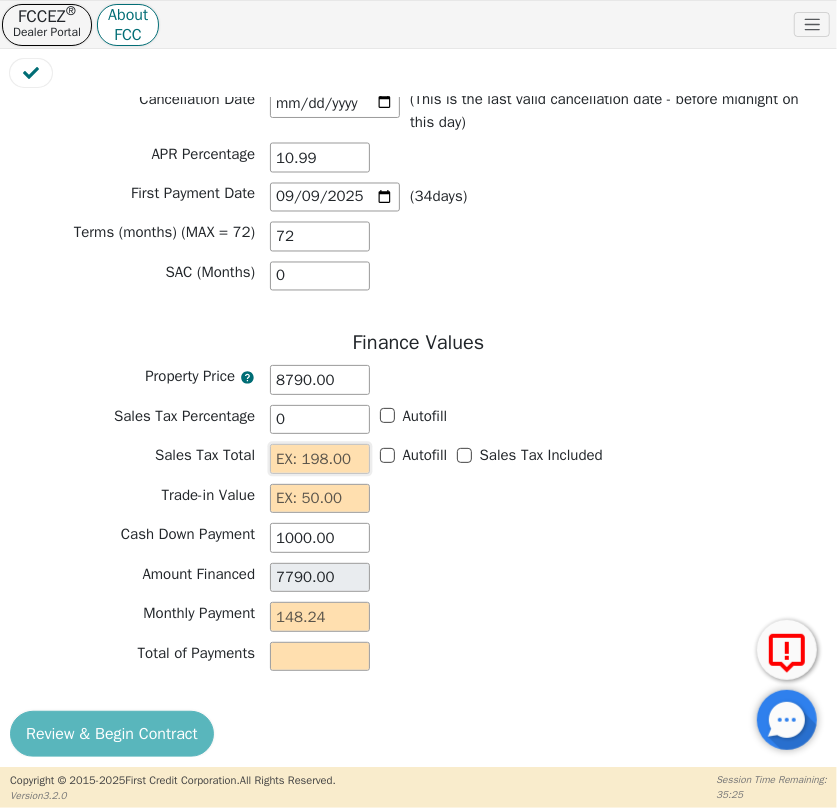 type on "0.00" 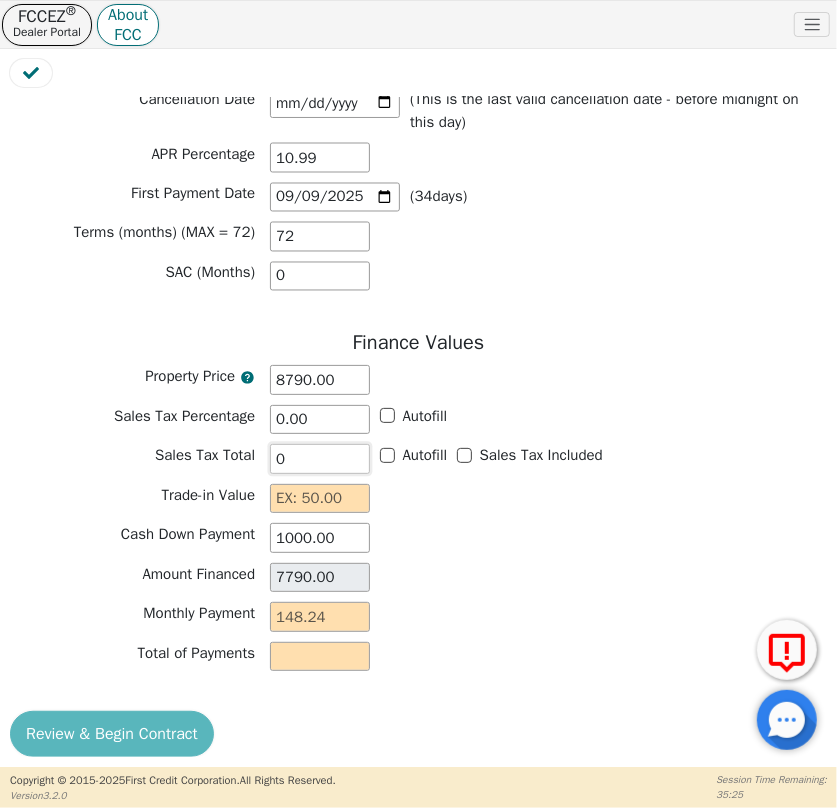 type on "0.00" 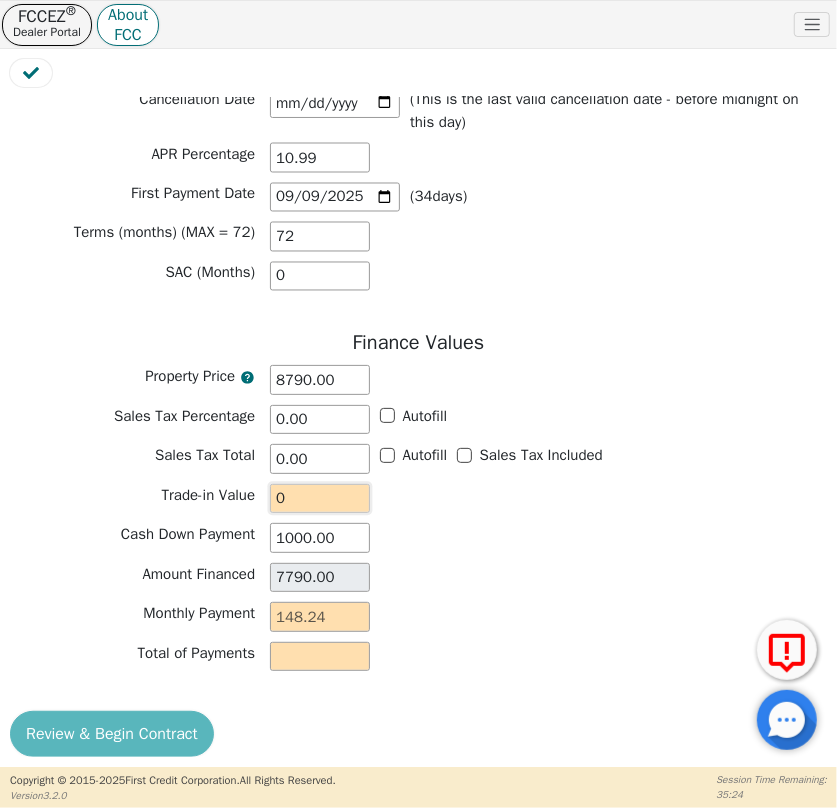 type on "0.00" 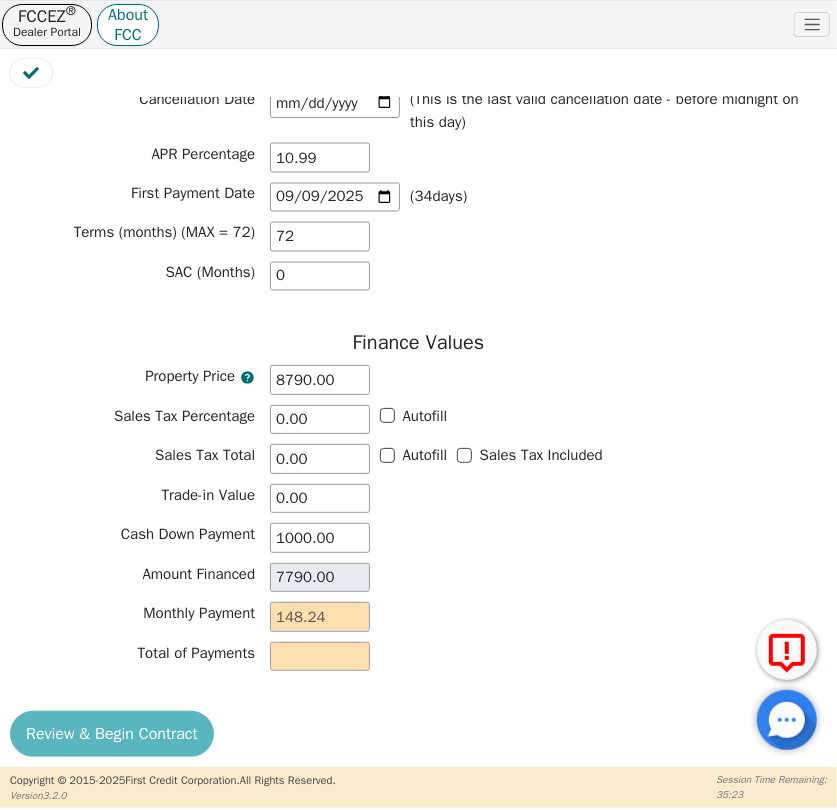 type 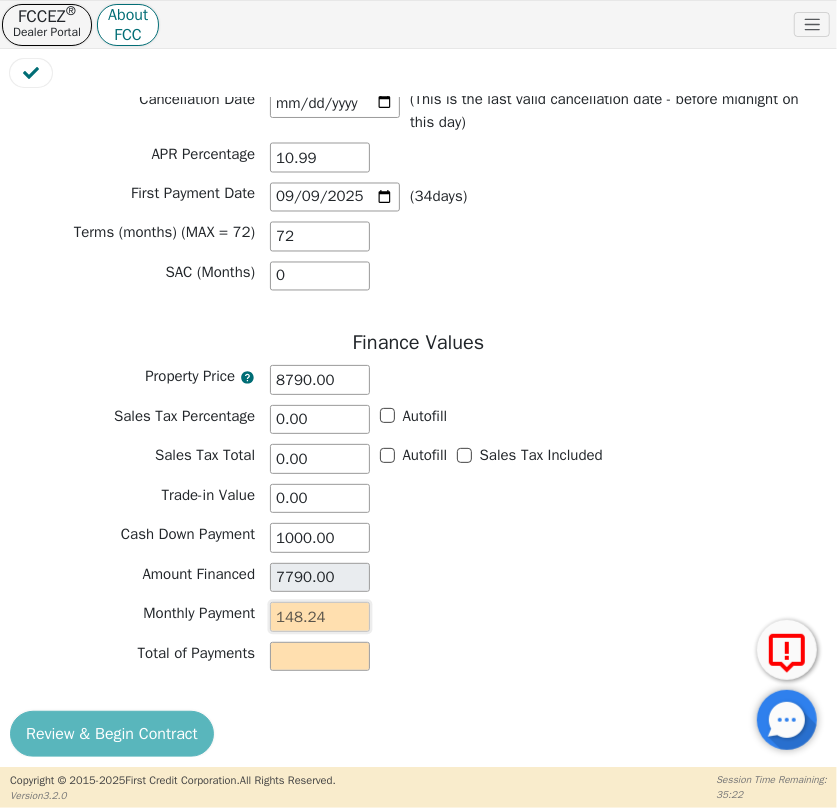 click at bounding box center (320, 617) 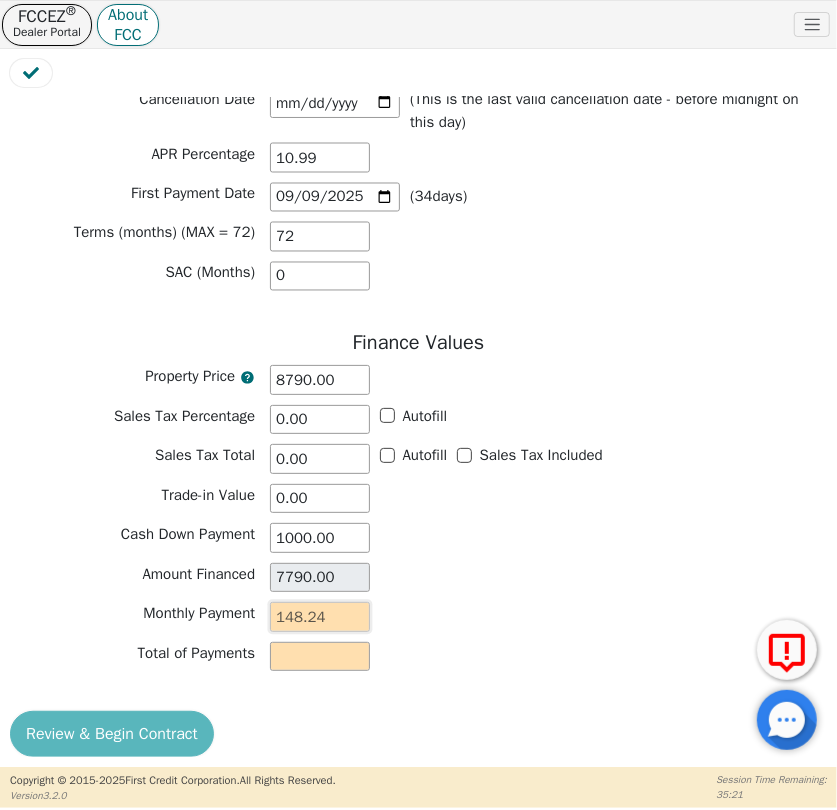type on "1" 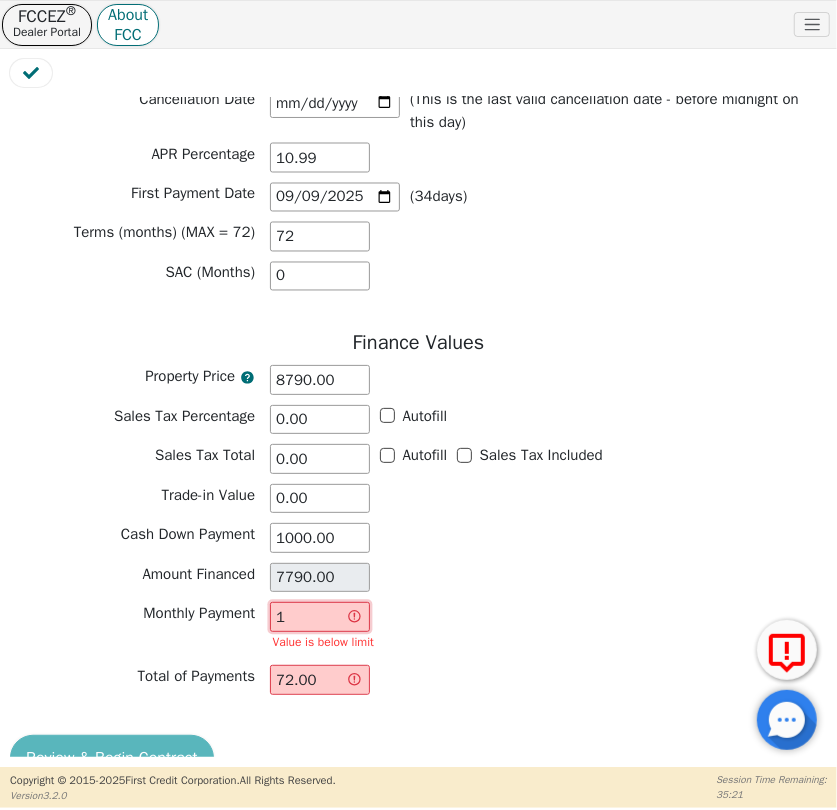 type on "14" 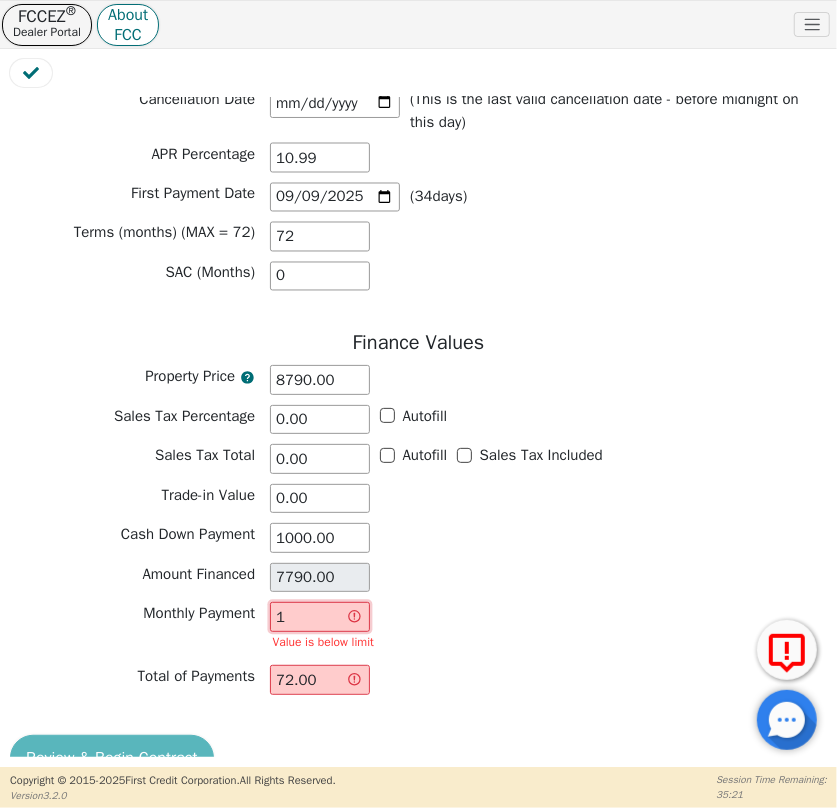 type on "1008.00" 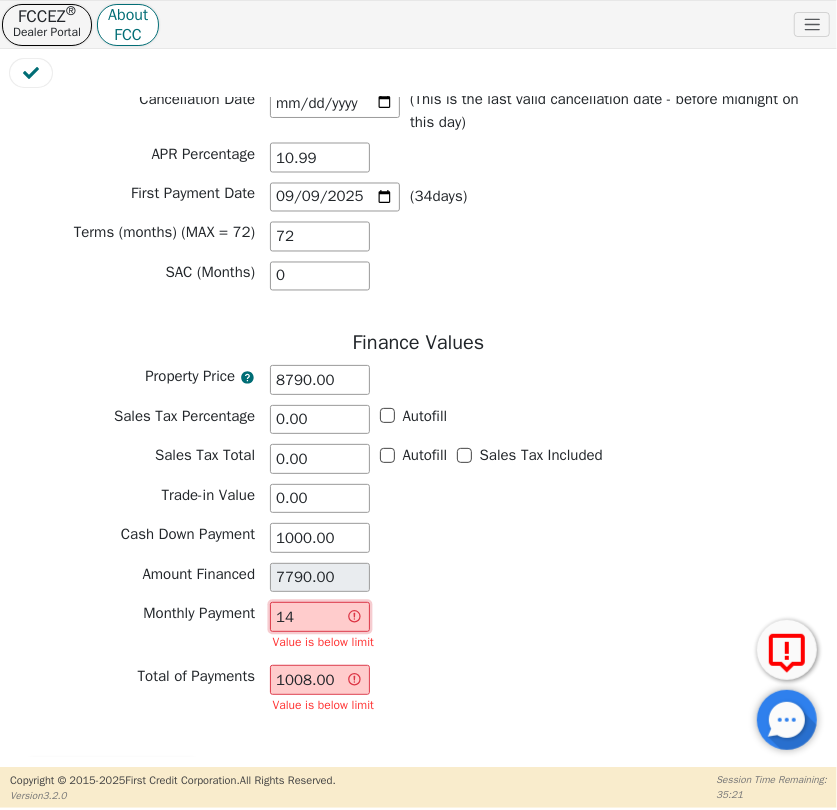 type on "148" 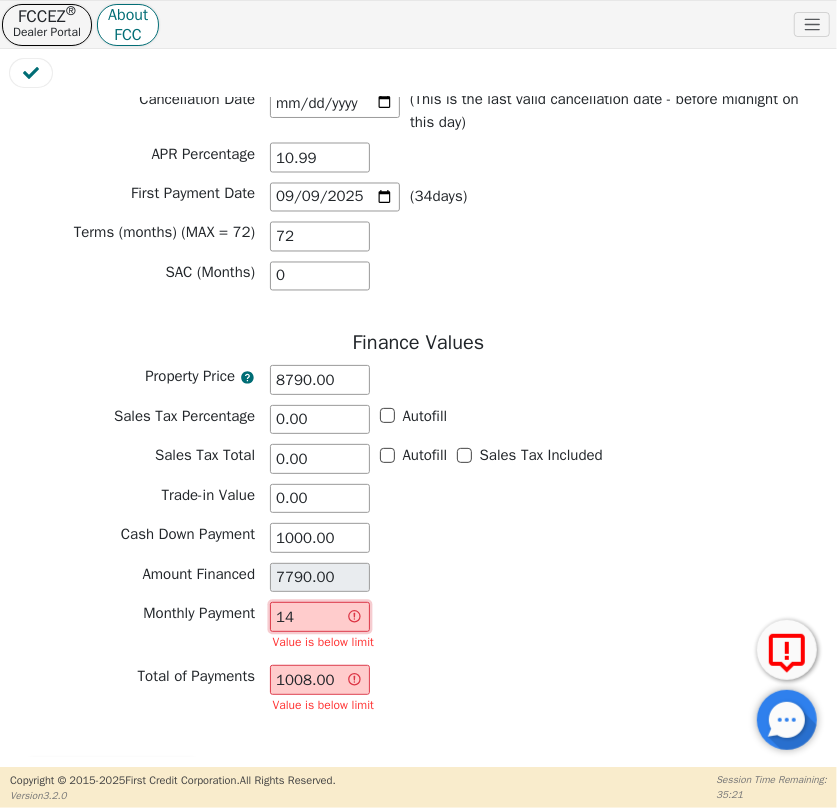 type on "10656.00" 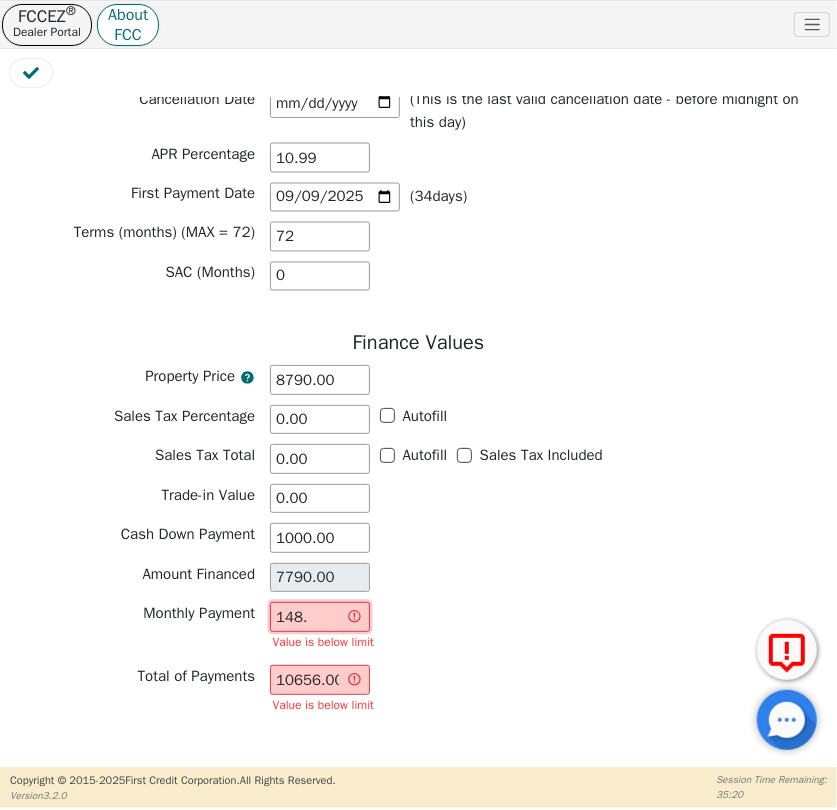 type on "148.2" 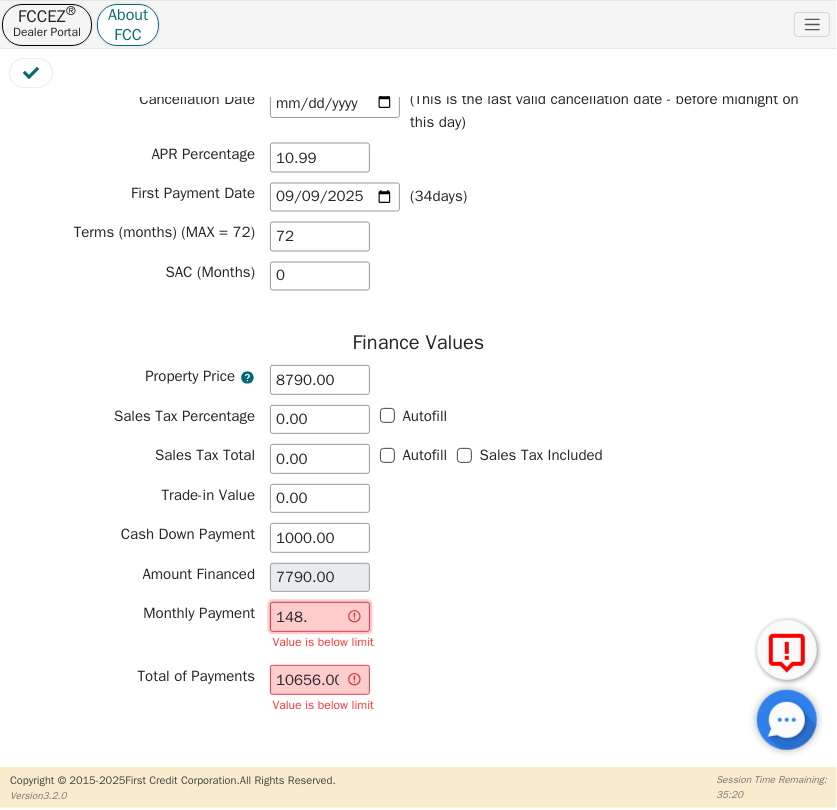 type on "10670.40" 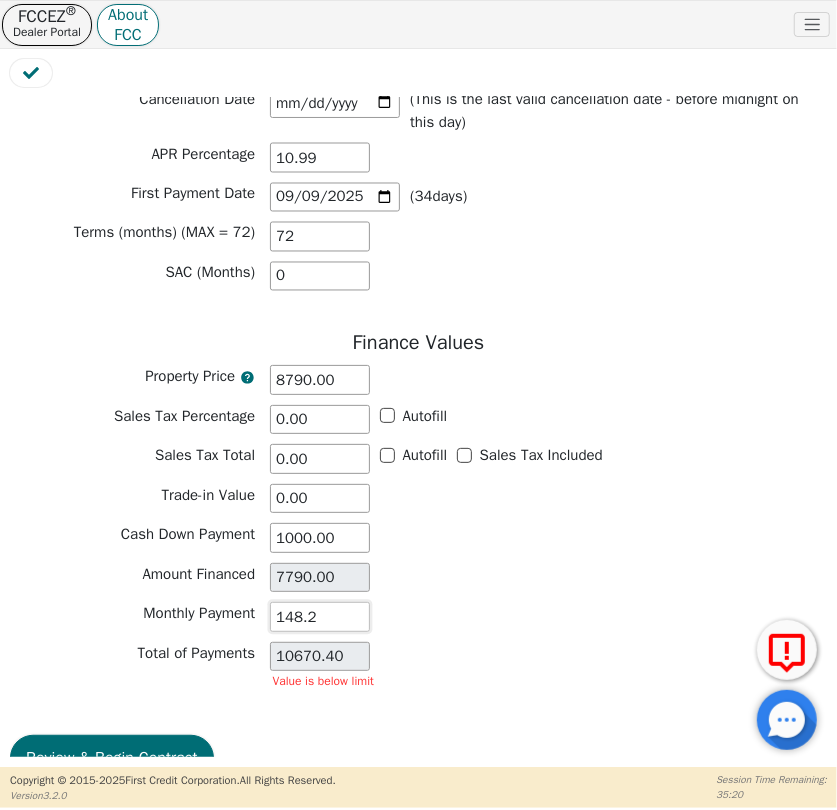 type on "148.24" 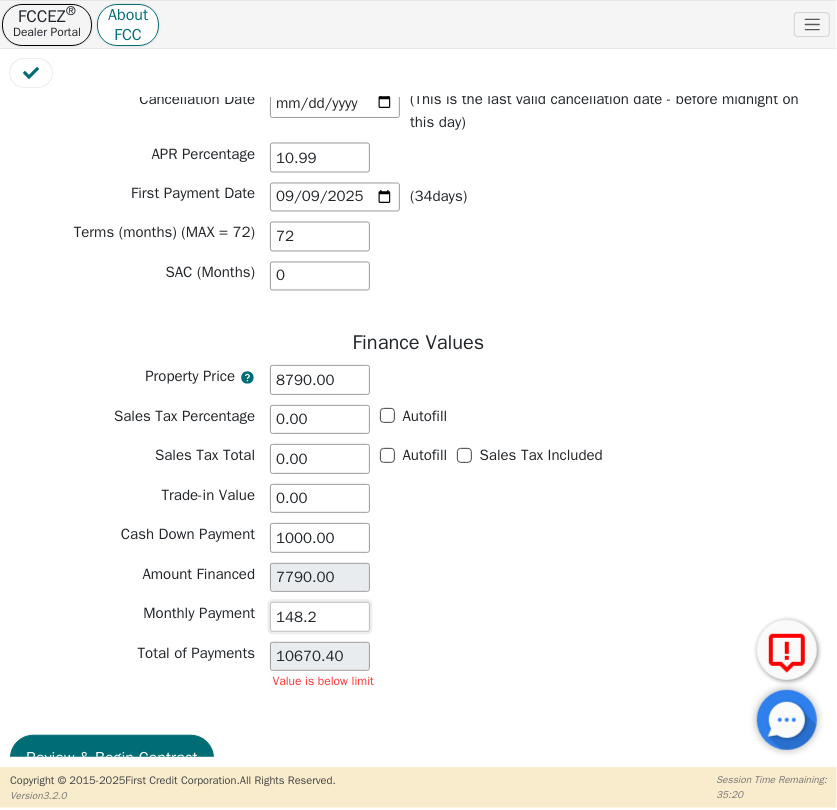 type on "10673.28" 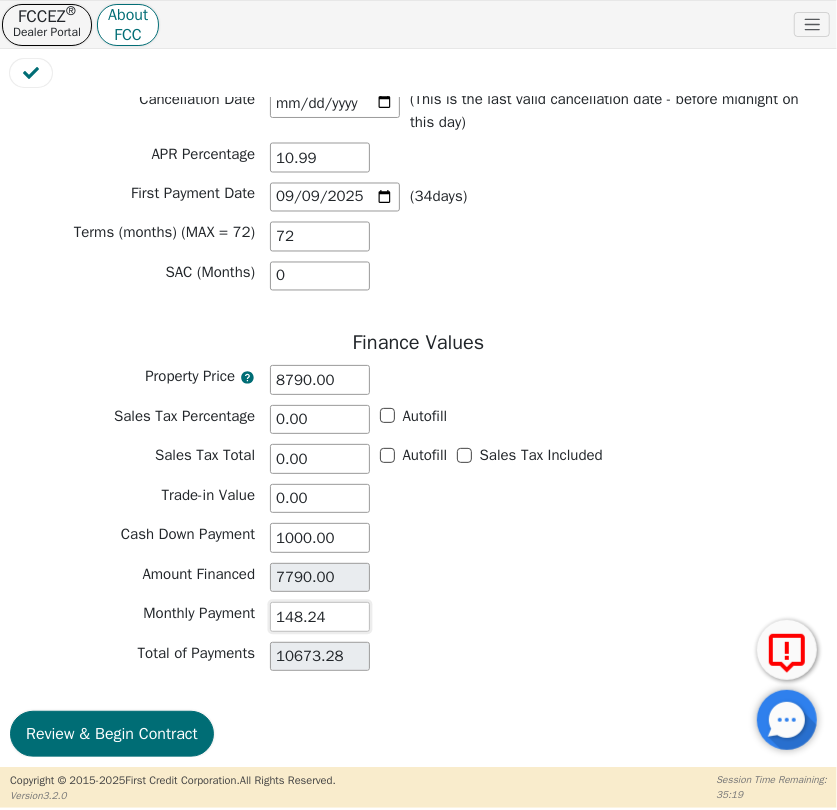 type on "148.24" 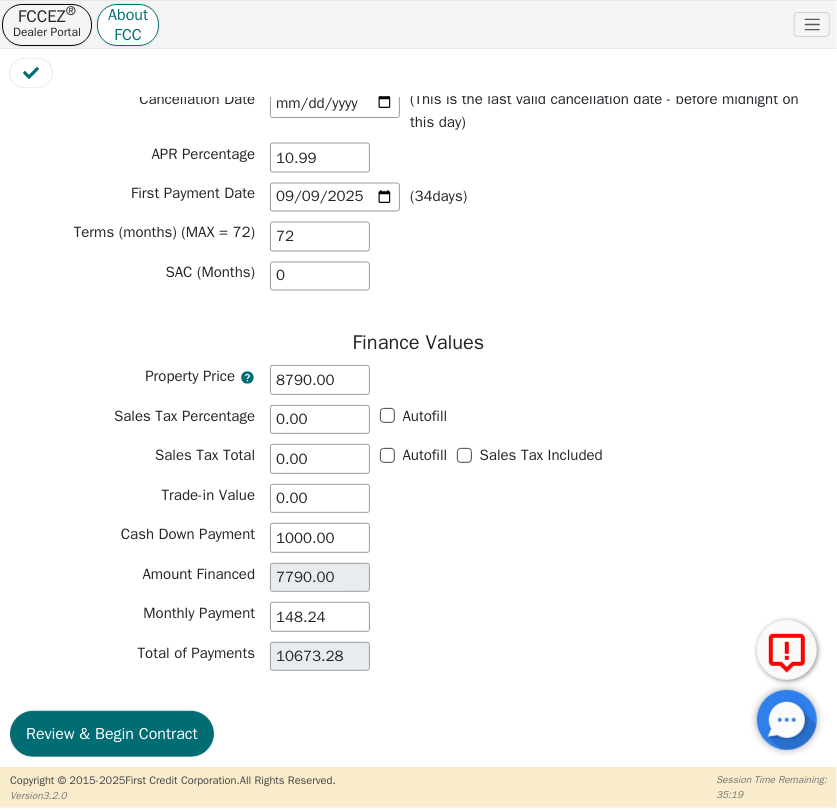 click on "Finance Values Property Price [PRICE] Sales Tax Percentage [PERCENTAGE] Autofill Sales Tax Total [PRICE] Autofill Sales Tax Included Trade-in Value [PRICE] Trade-in Description N/A Cash Down Payment [PRICE] Document Stamp Tax Amount Financed [PRICE] Monthly Payment [PRICE] Total of Payments [PRICE]" at bounding box center (418, 506) 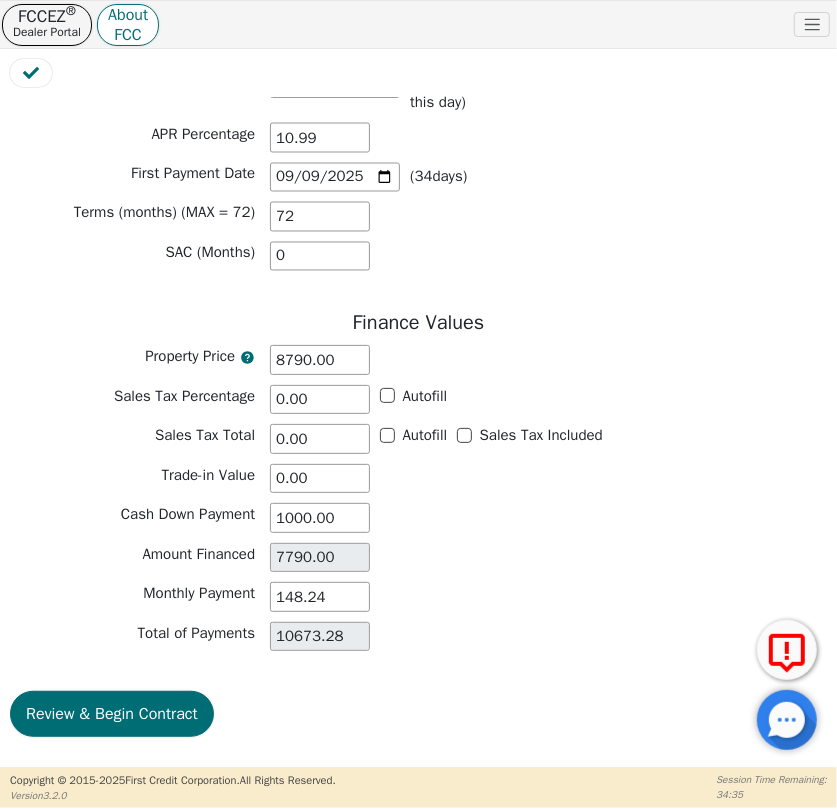 scroll, scrollTop: 1525, scrollLeft: 0, axis: vertical 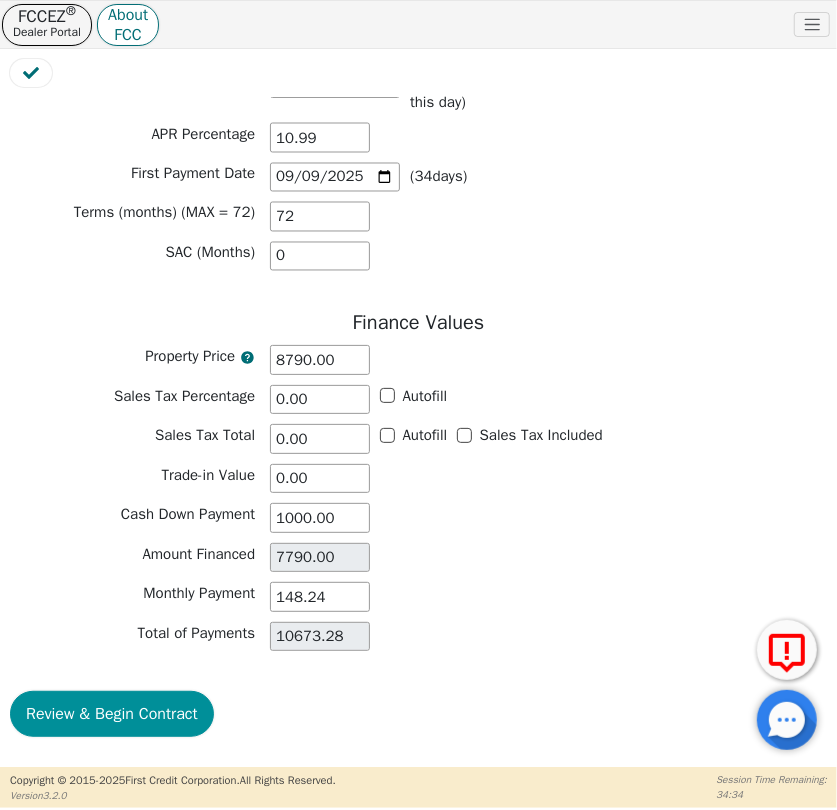 click on "Review & Begin Contract" at bounding box center [418, 716] 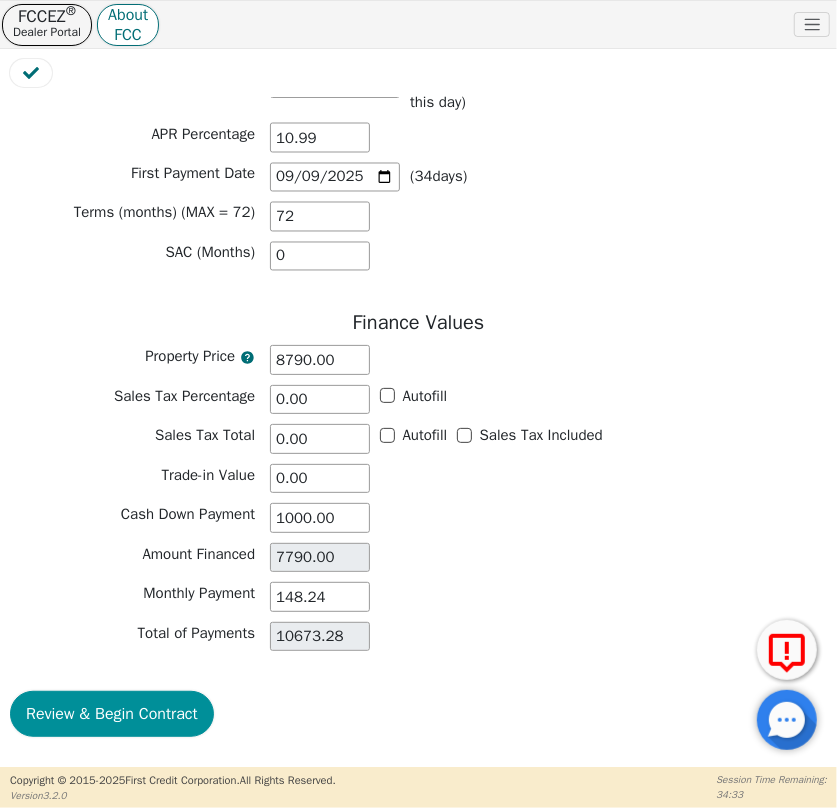 click on "Review & Begin Contract" at bounding box center [112, 714] 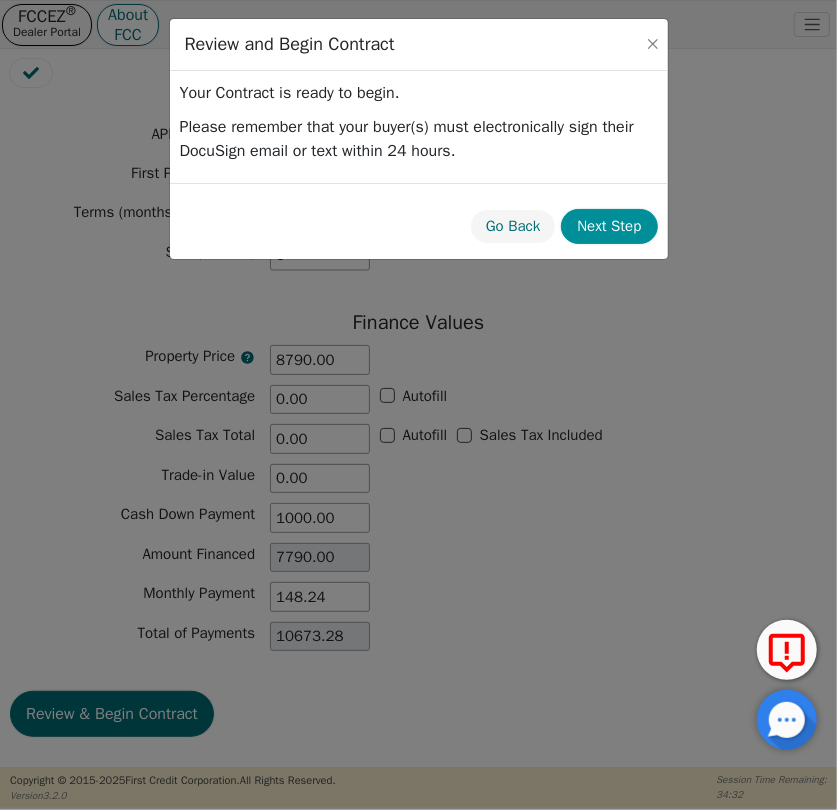 click on "Go Back Next Step" at bounding box center (564, 221) 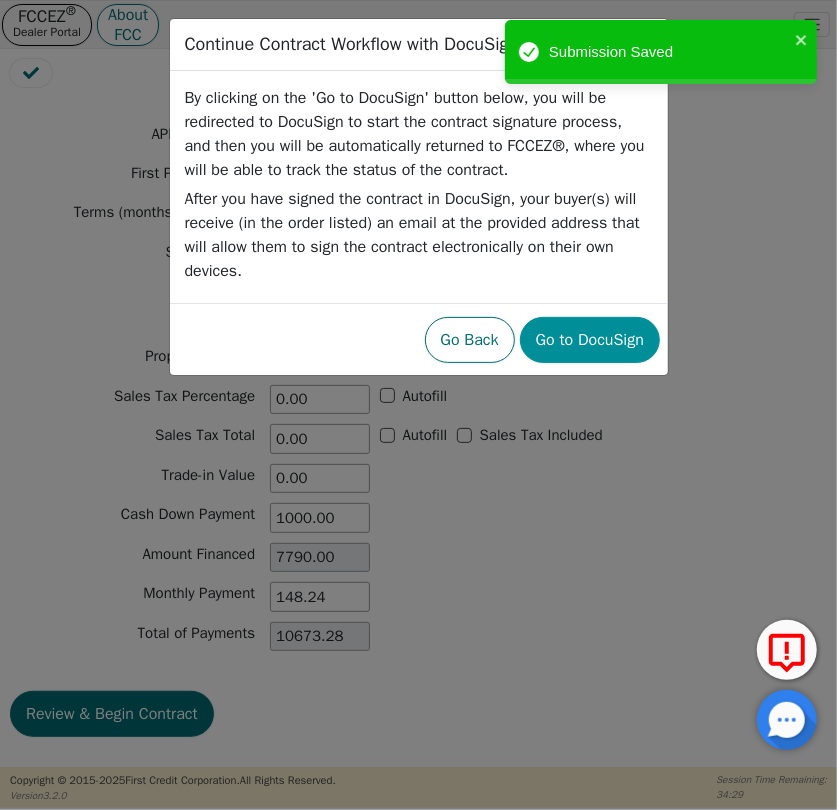 click on "Go to DocuSign" at bounding box center (590, 340) 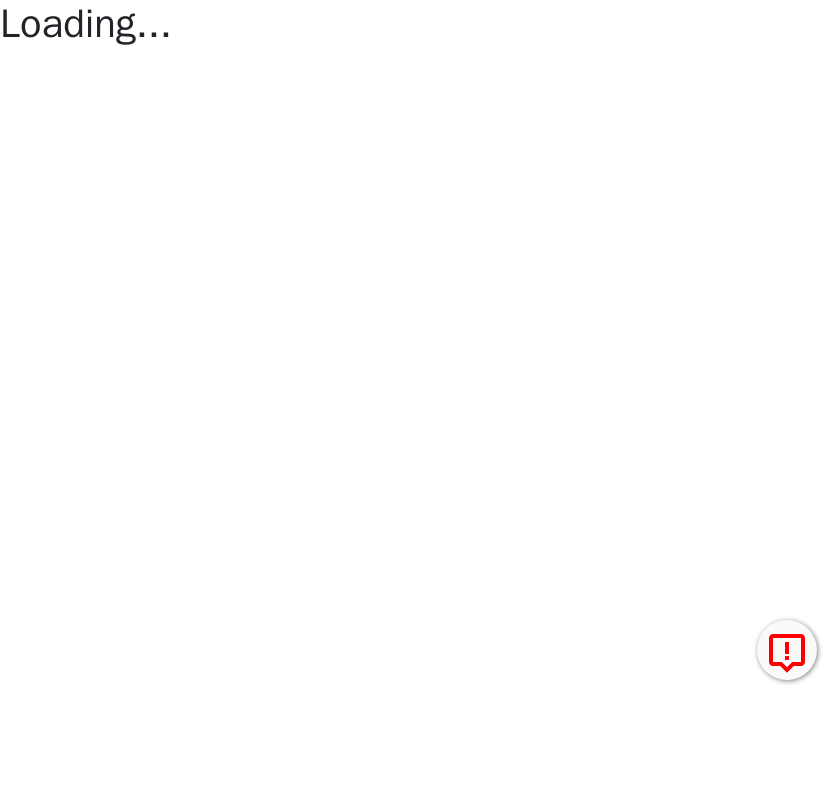scroll, scrollTop: 0, scrollLeft: 0, axis: both 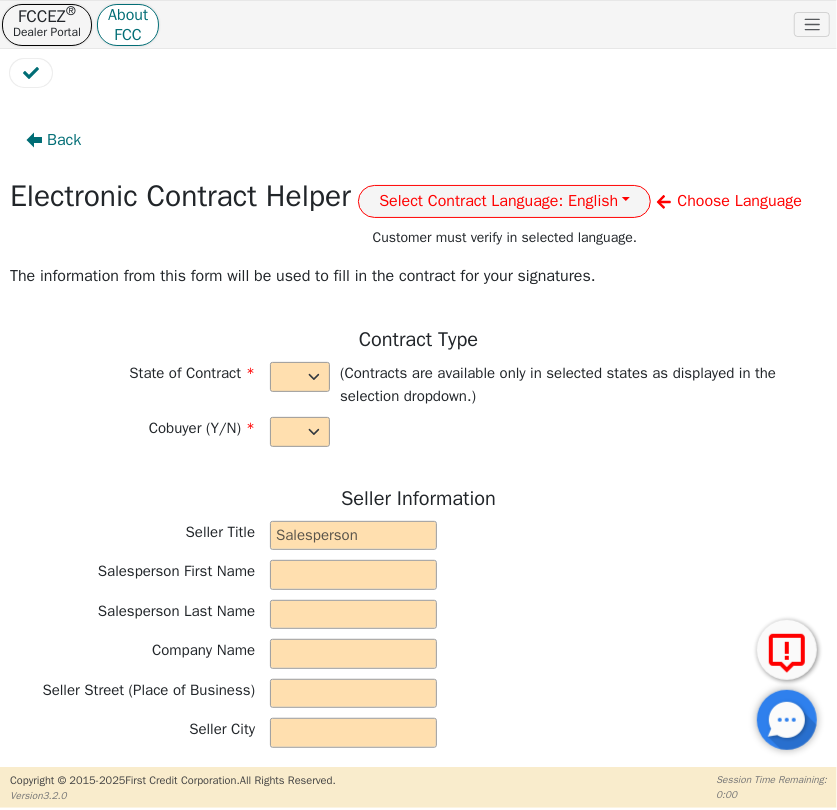 select on "n" 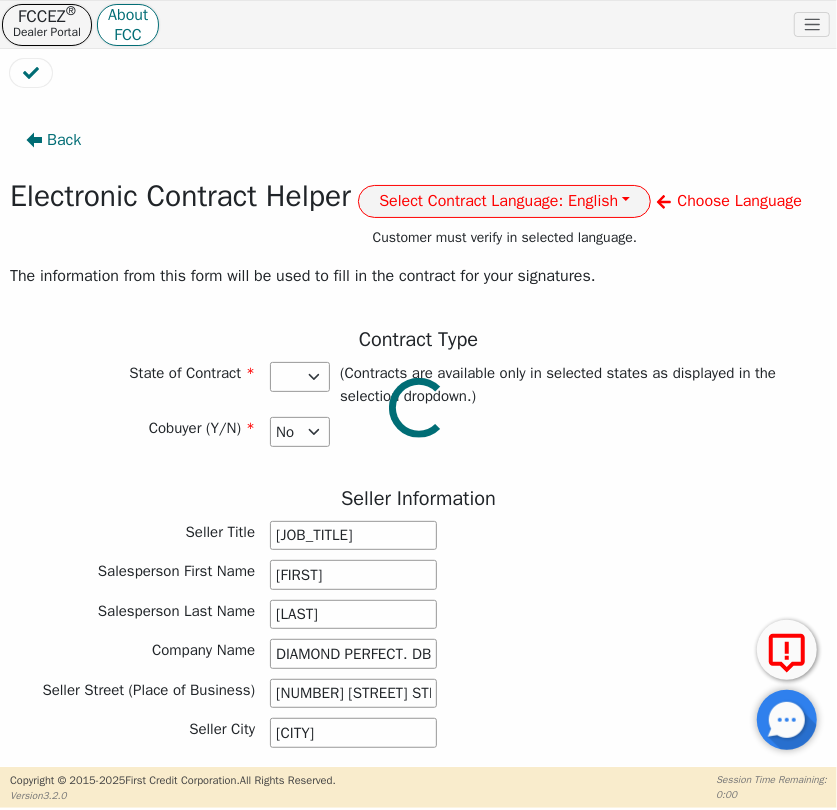 select on "PA" 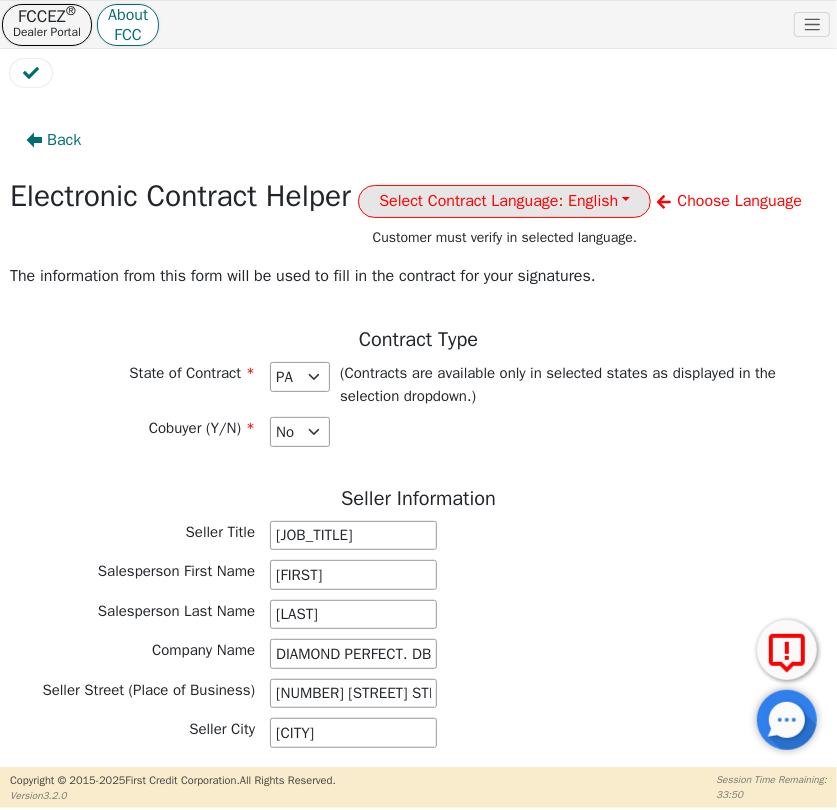 click on "Select Contract Language: English" at bounding box center [504, 201] 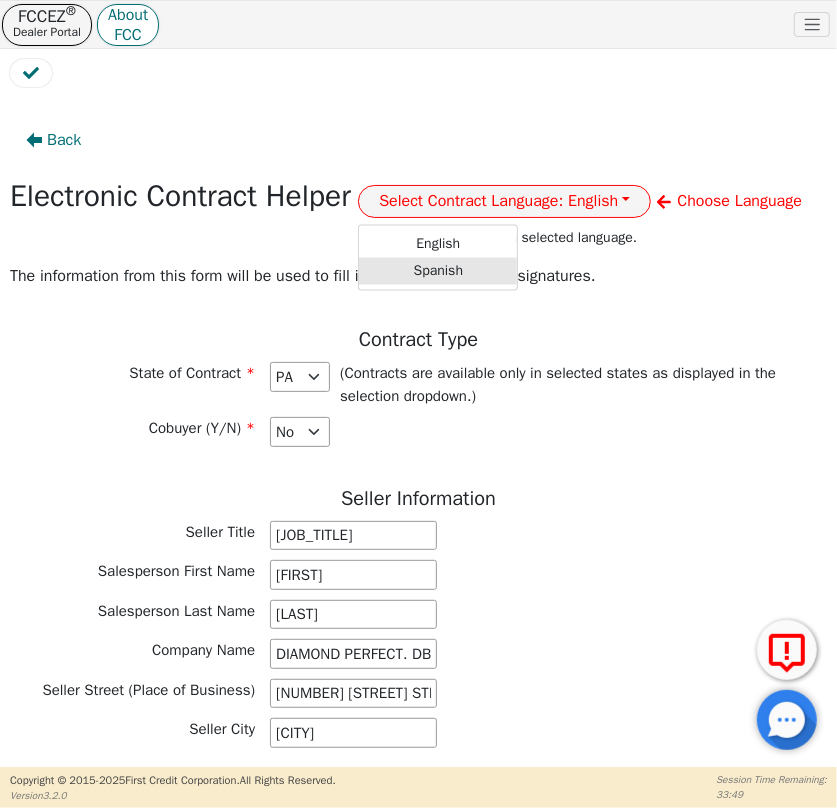 click on "Spanish" at bounding box center (438, 270) 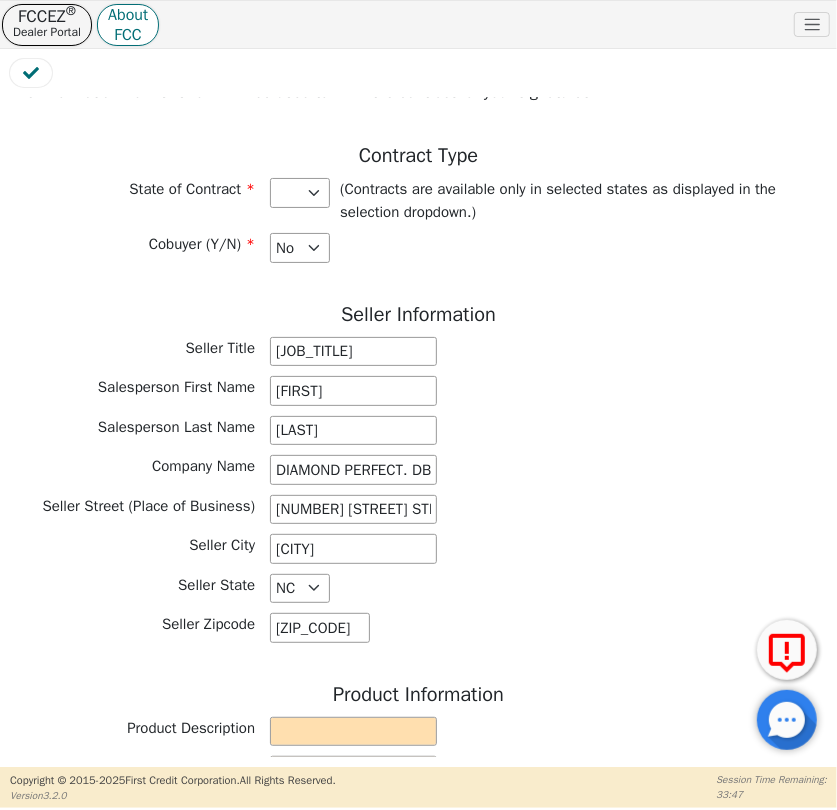scroll, scrollTop: 363, scrollLeft: 0, axis: vertical 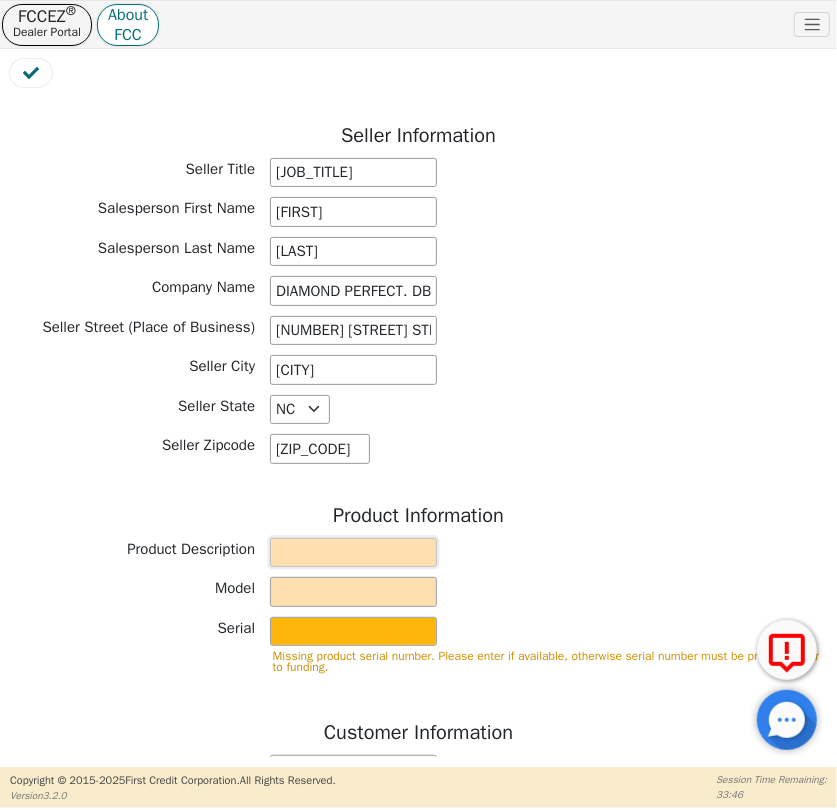 click at bounding box center [353, 553] 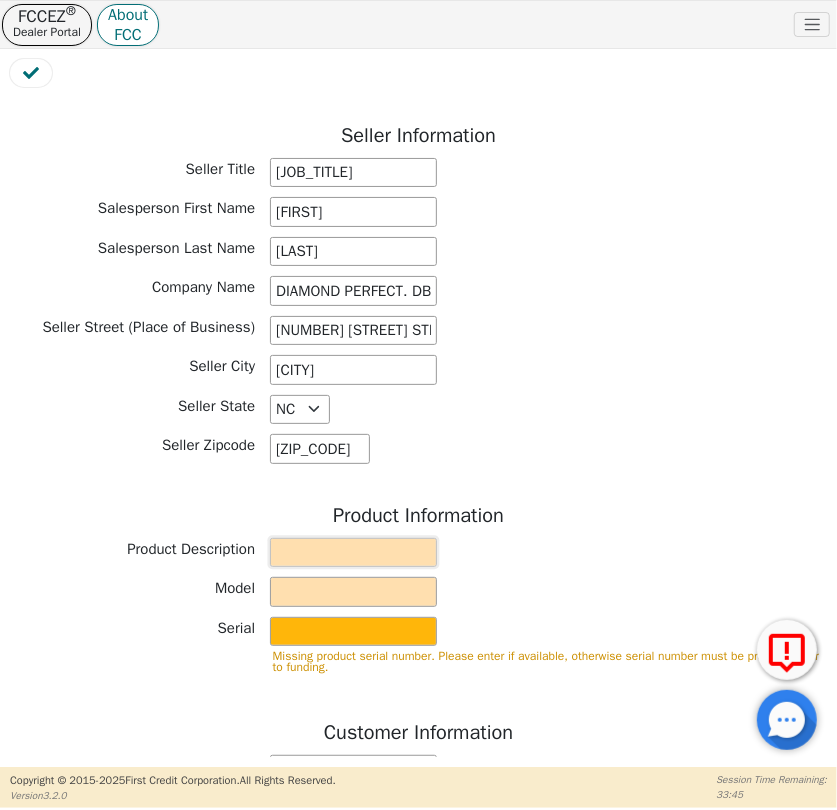 type on "WATER PURIFICATION SYSTEM" 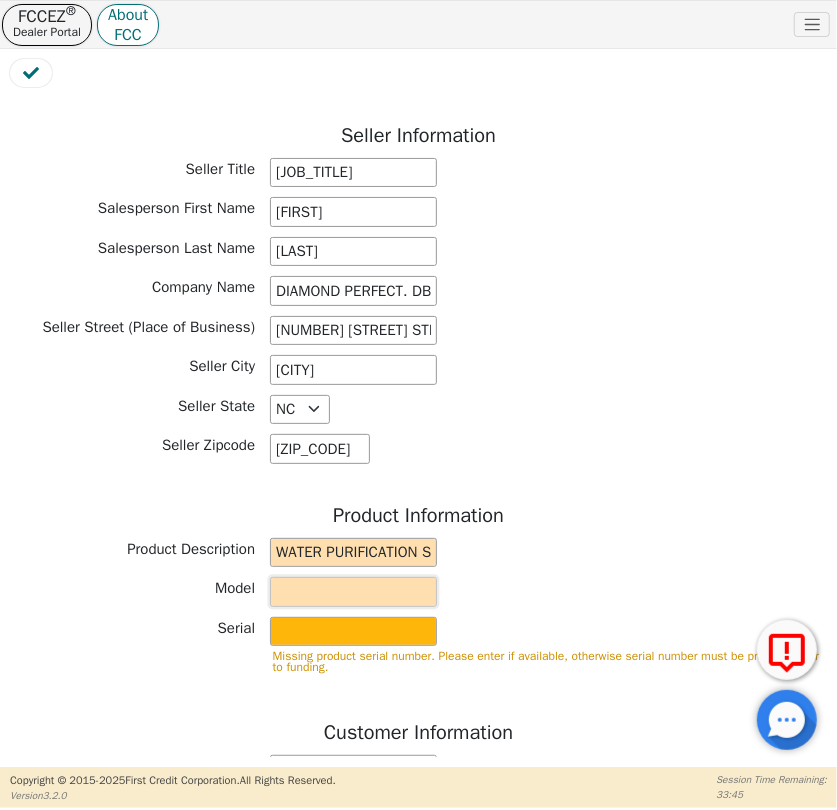 type on "AQUAFEEL SYSTEM" 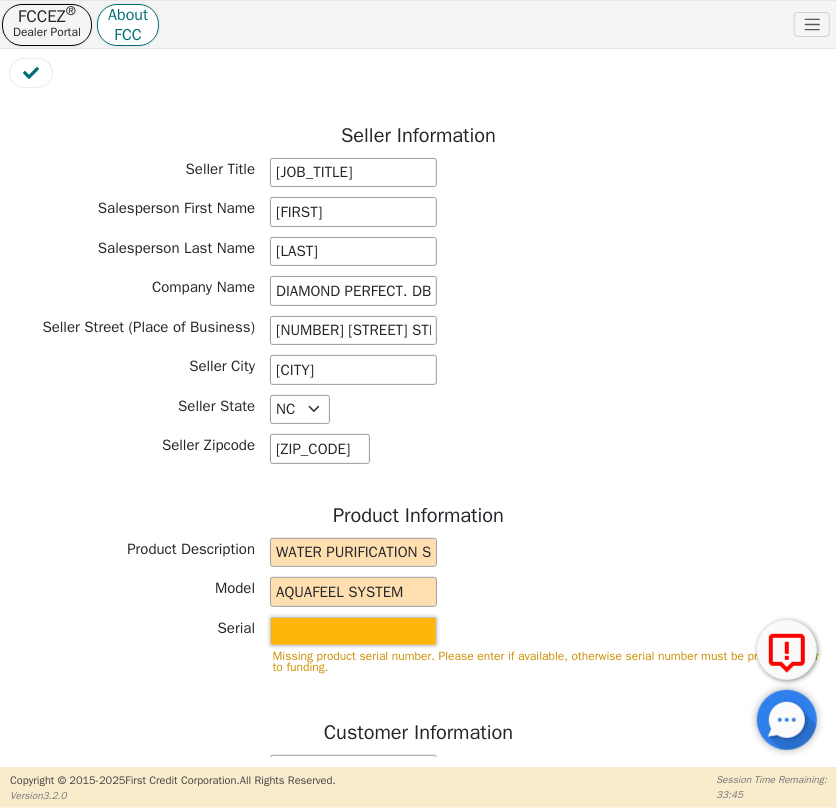 type on "[NUMBER]" 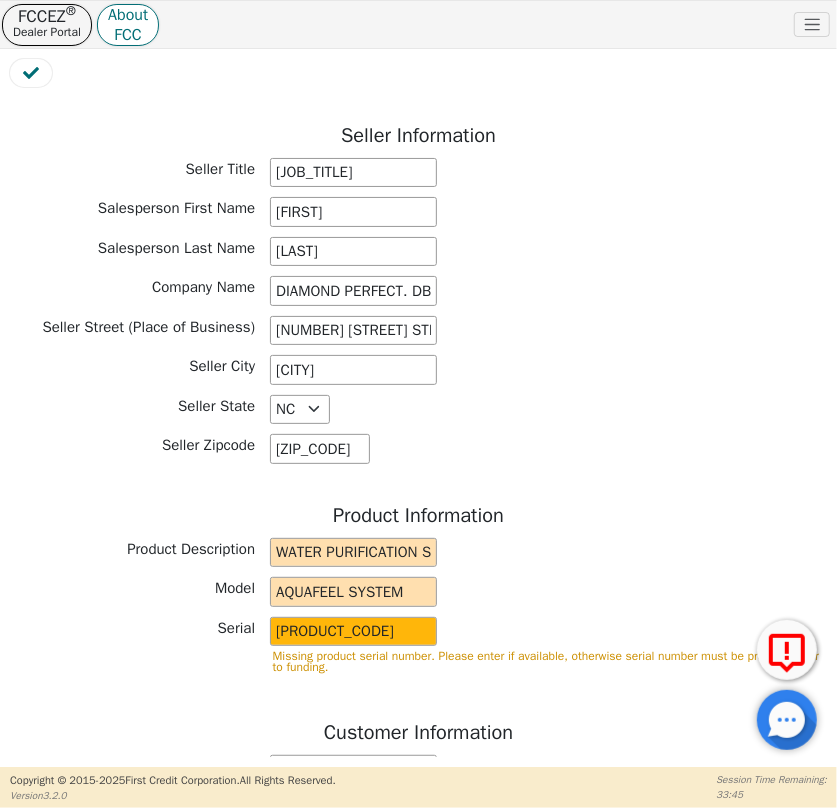 type on "[EMAIL]" 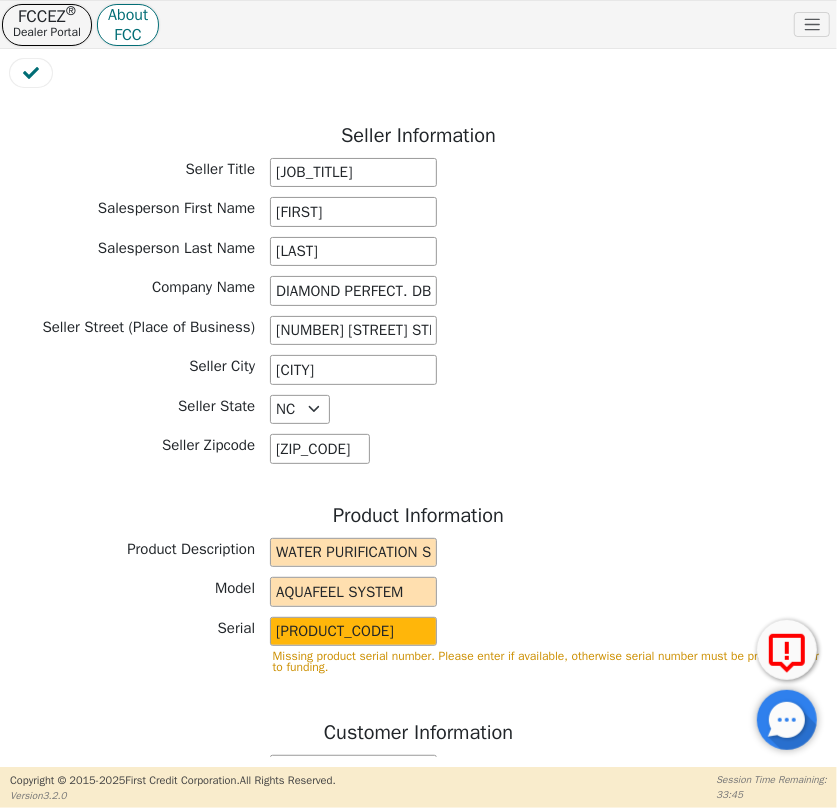 type on "[EMAIL]" 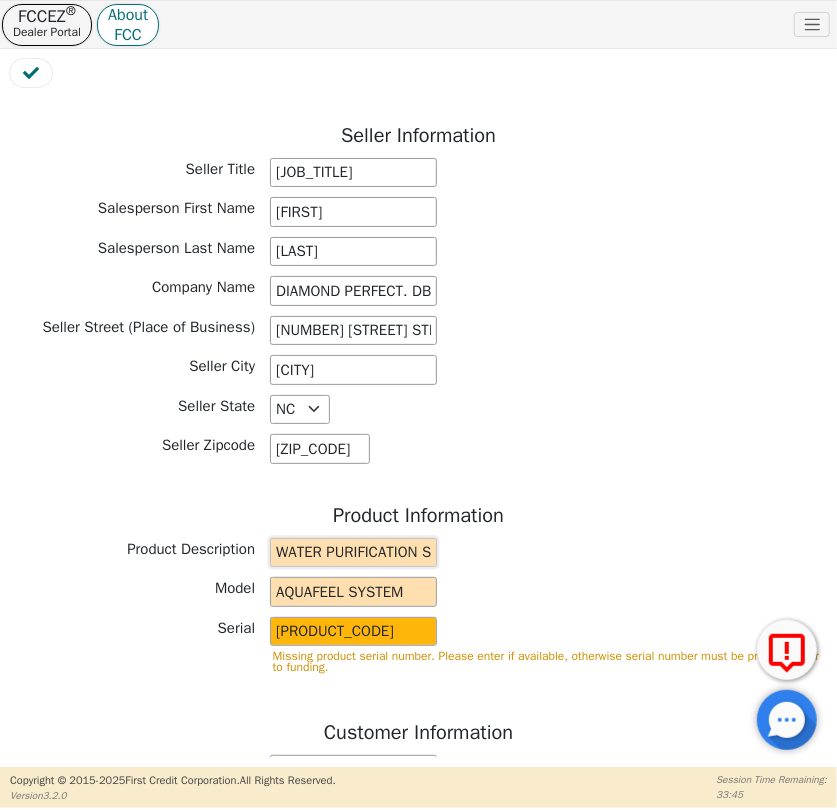 type on "10673.28" 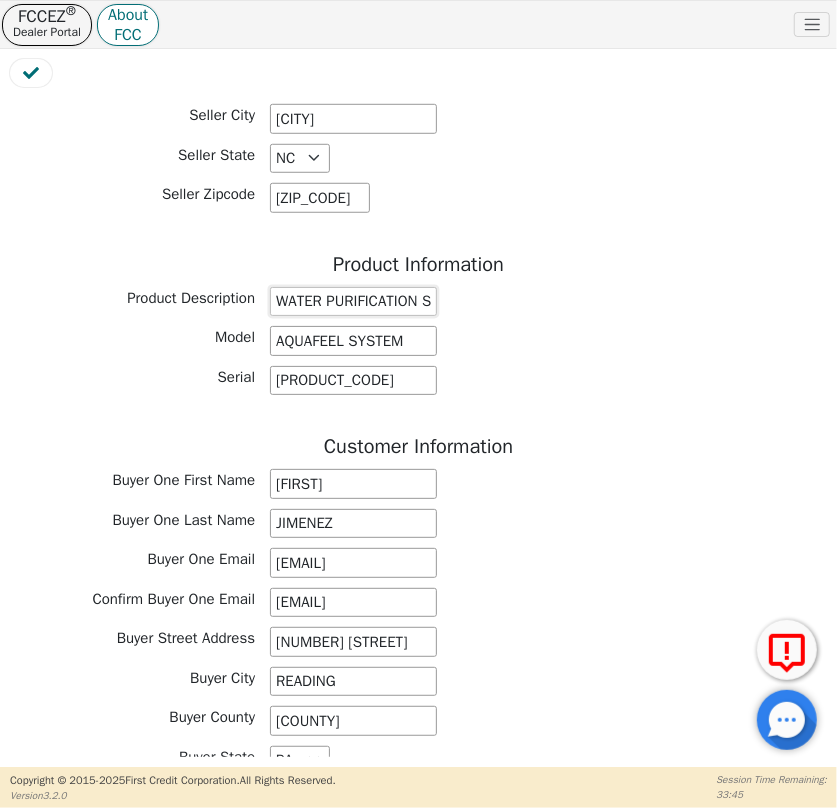 scroll, scrollTop: 636, scrollLeft: 0, axis: vertical 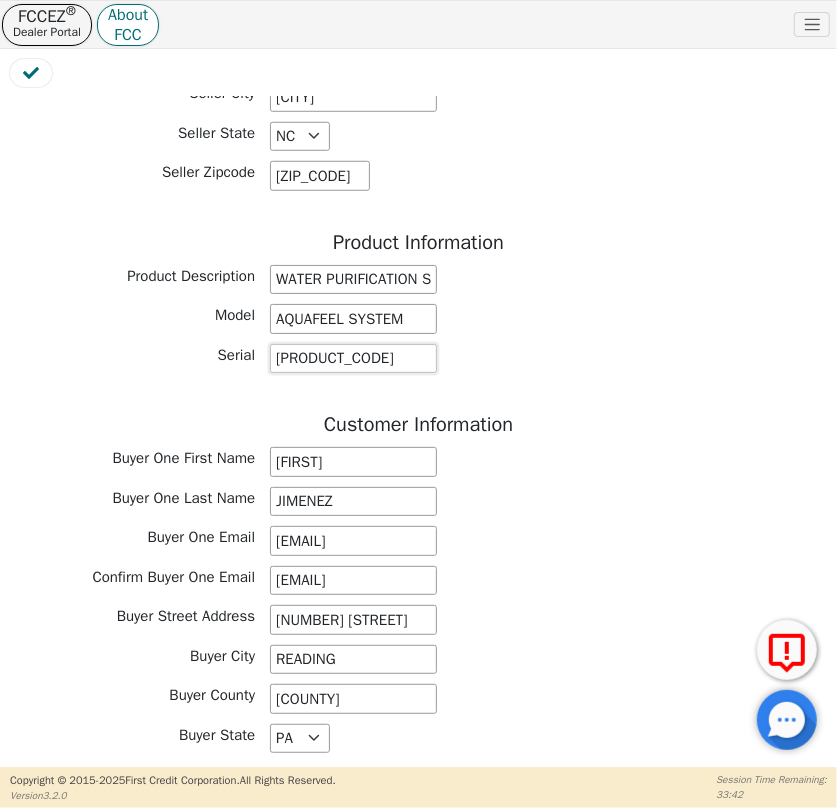 drag, startPoint x: 414, startPoint y: 403, endPoint x: 315, endPoint y: 402, distance: 99.00505 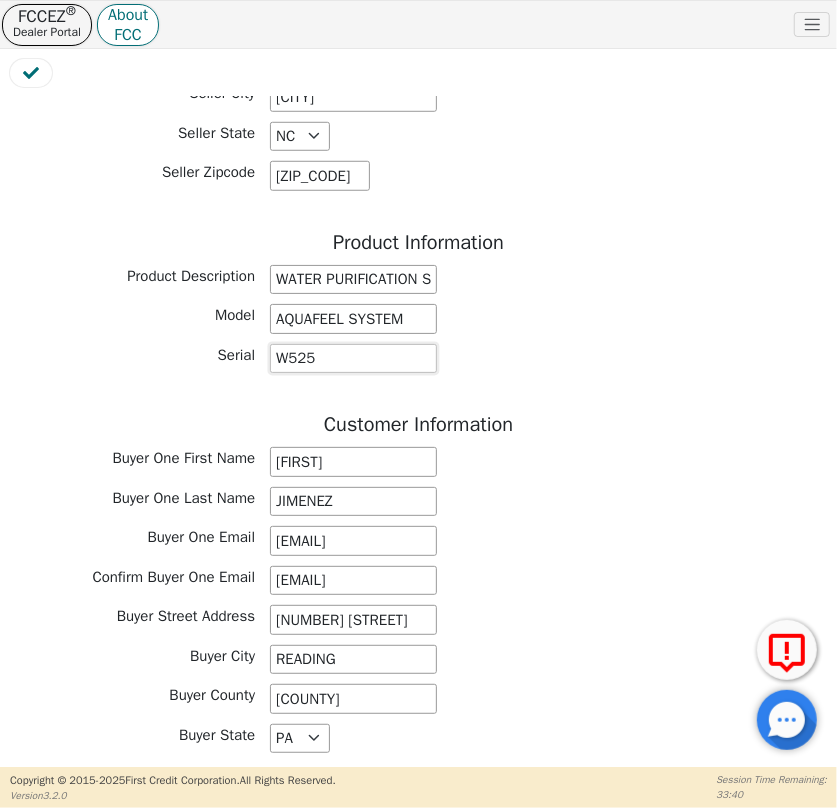 type on "[NUMBER]" 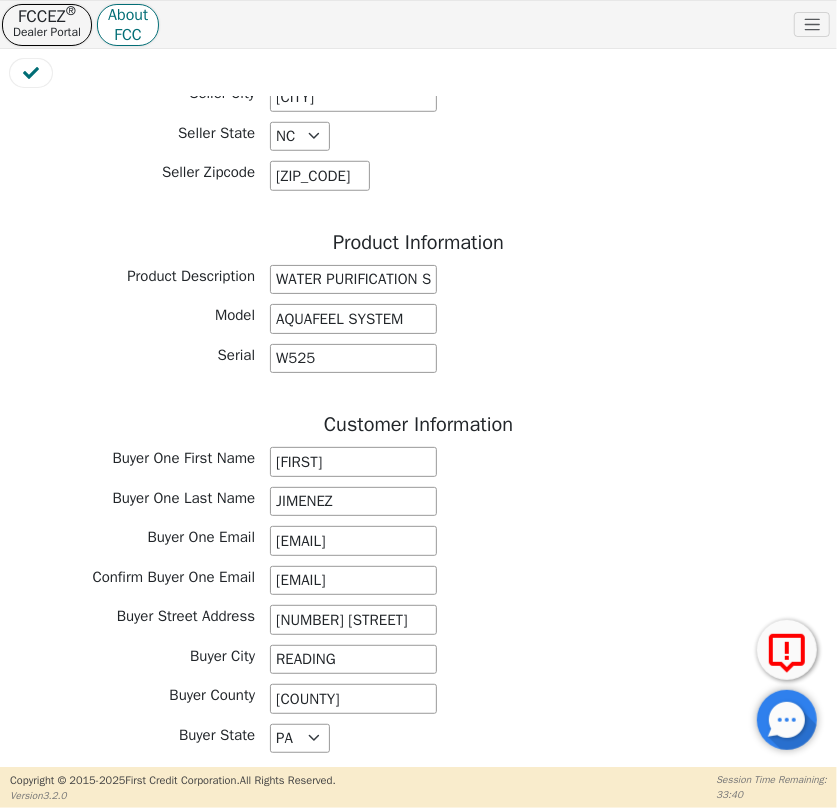 click on "Model AQUAFEEL SYSTEM" at bounding box center (418, 319) 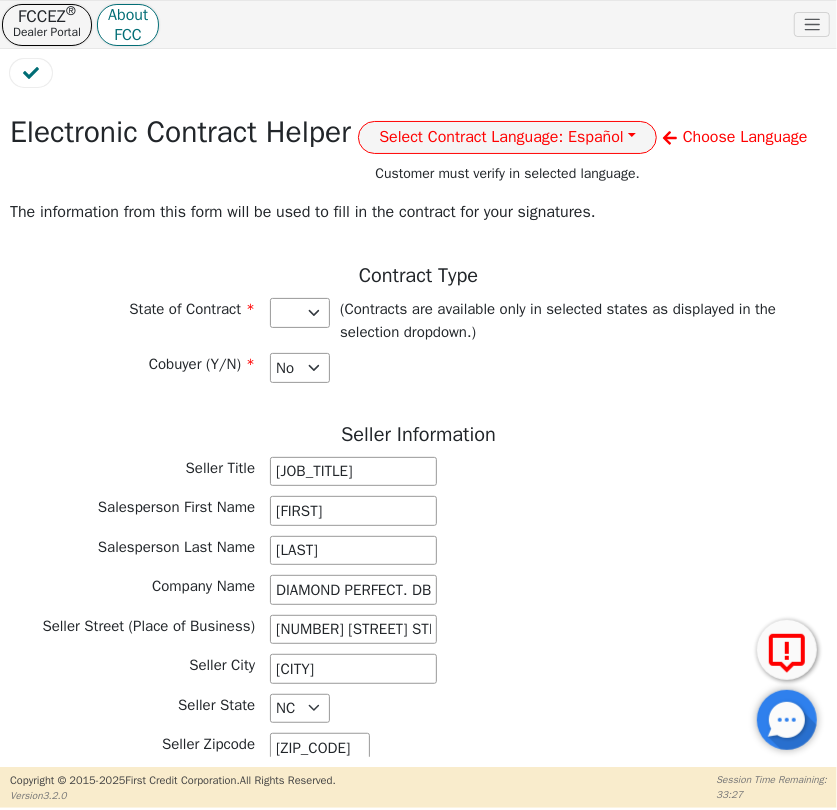 scroll, scrollTop: 0, scrollLeft: 0, axis: both 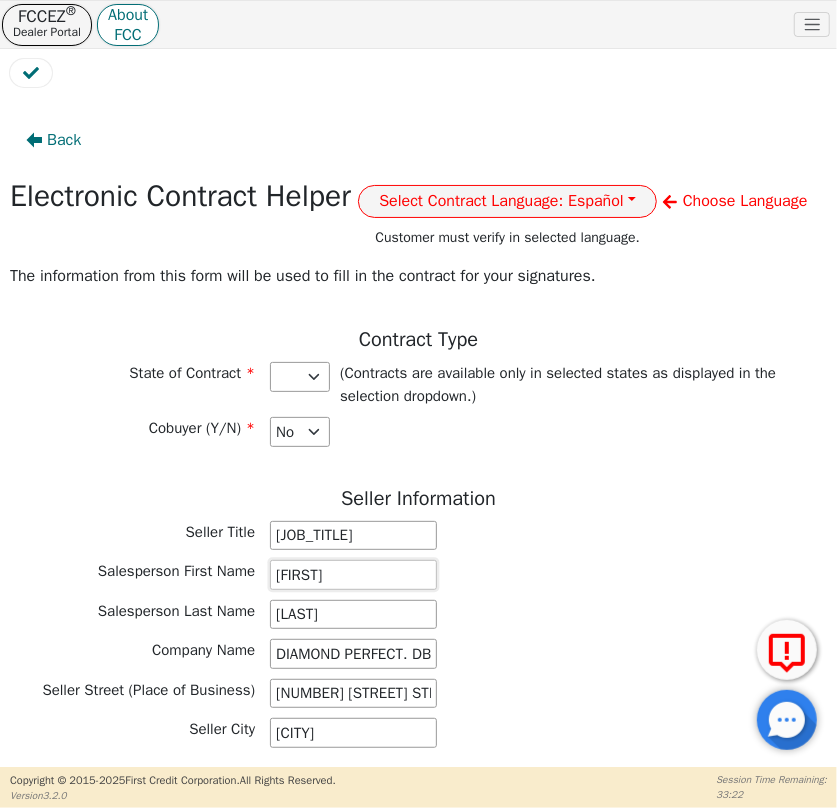 drag, startPoint x: 401, startPoint y: 613, endPoint x: 254, endPoint y: 611, distance: 147.01361 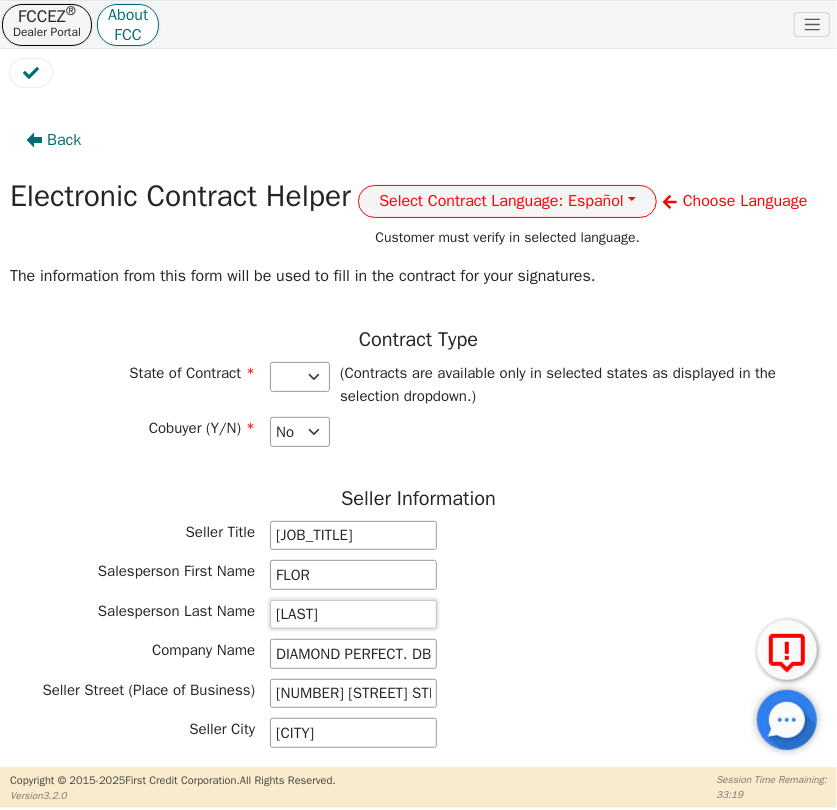 type on "FLOR" 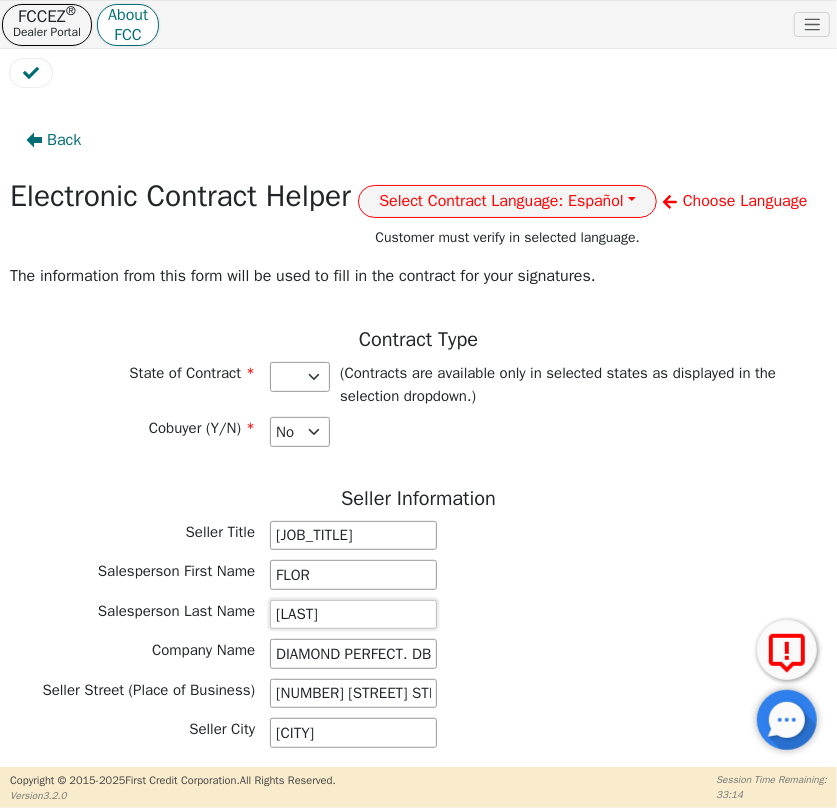 type on "RIJO" 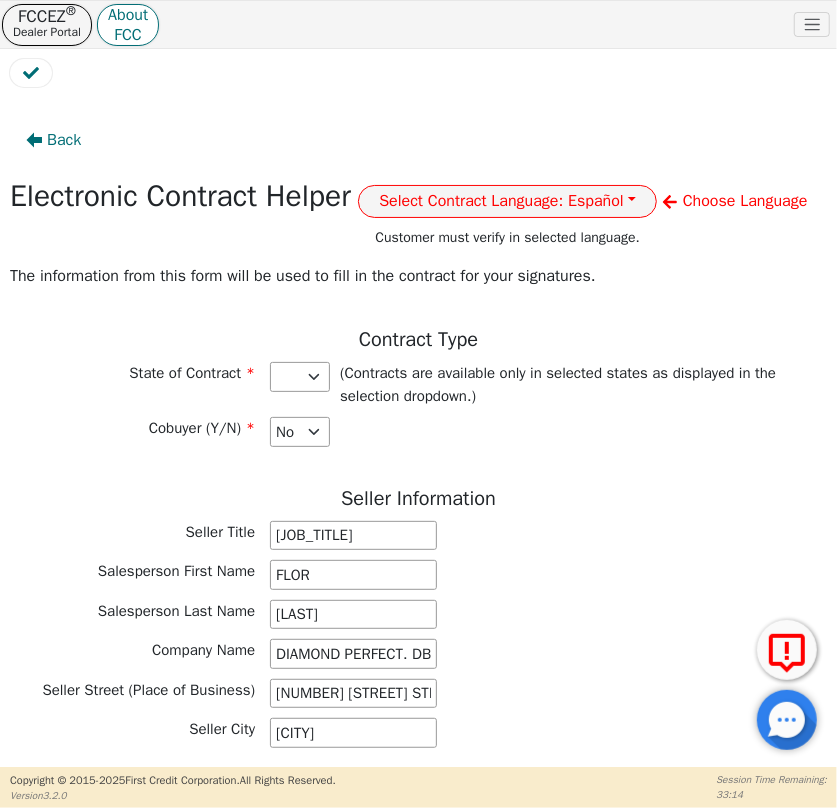 click on "Salesperson First Name FLOR" at bounding box center [418, 575] 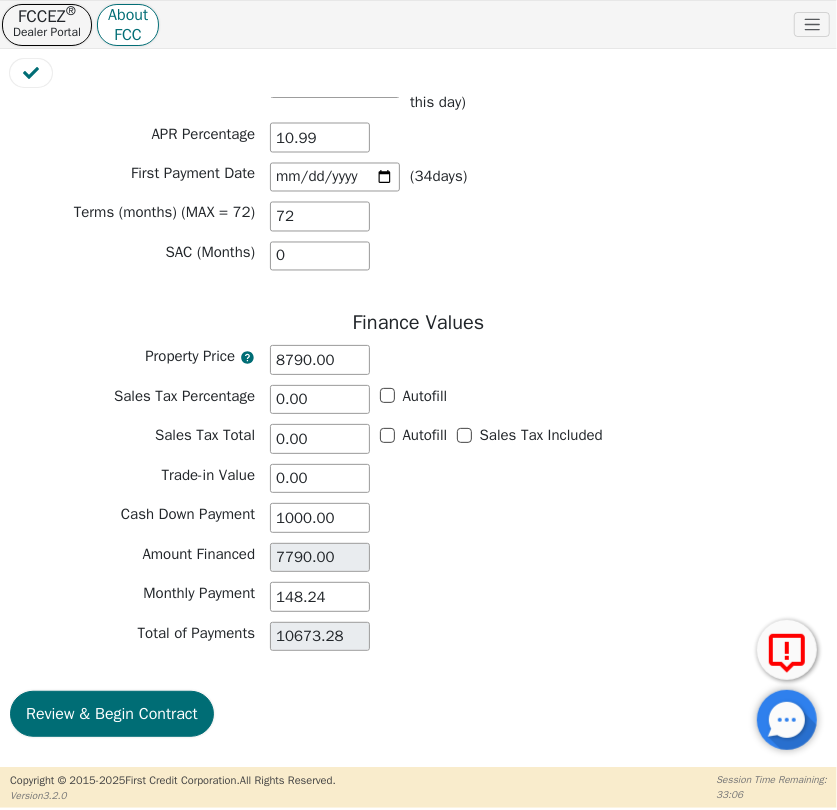 scroll, scrollTop: 1525, scrollLeft: 0, axis: vertical 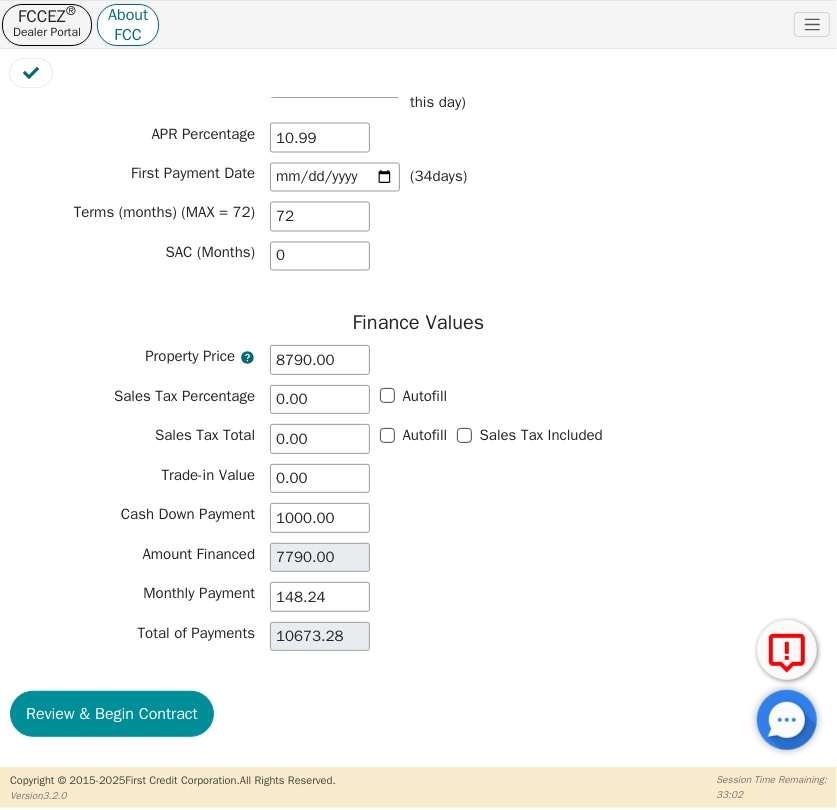 click on "Review & Begin Contract" at bounding box center (112, 714) 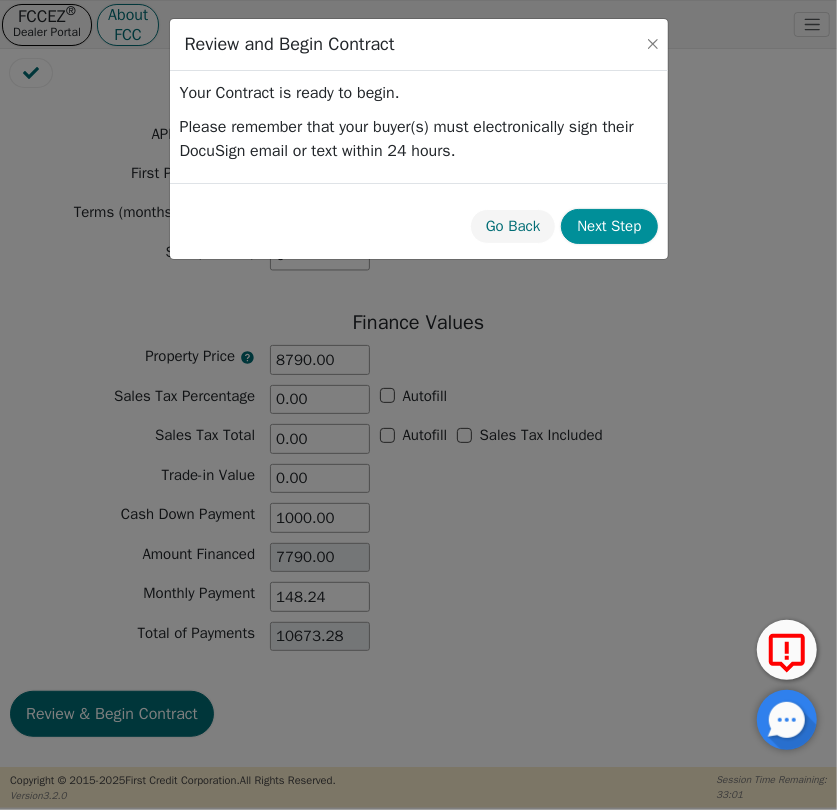 click on "Next Step" at bounding box center [609, 226] 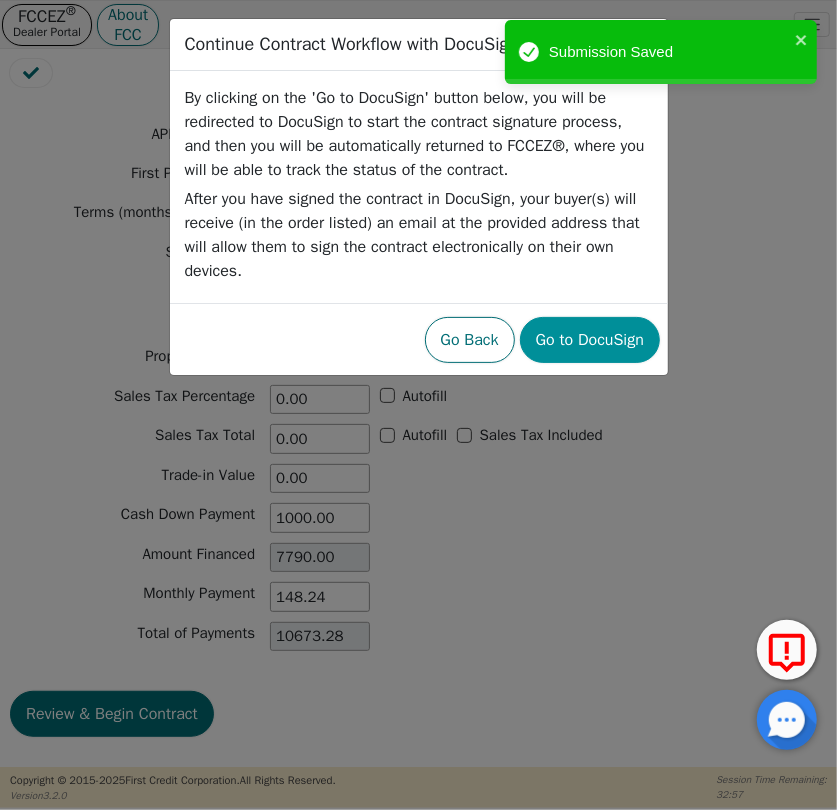 click on "Go to DocuSign" at bounding box center (590, 340) 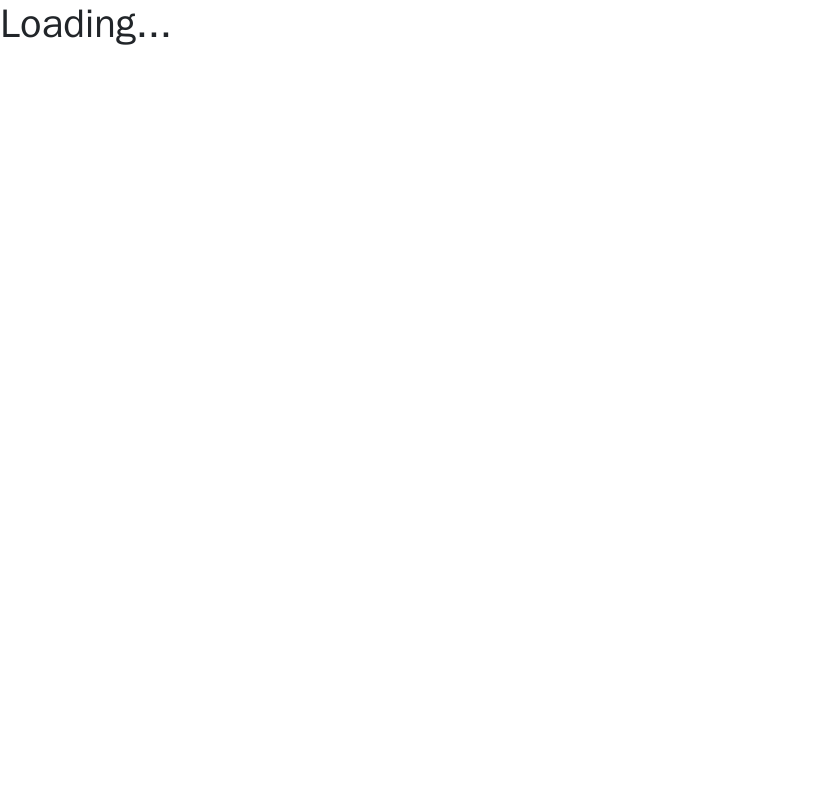 scroll, scrollTop: 0, scrollLeft: 0, axis: both 